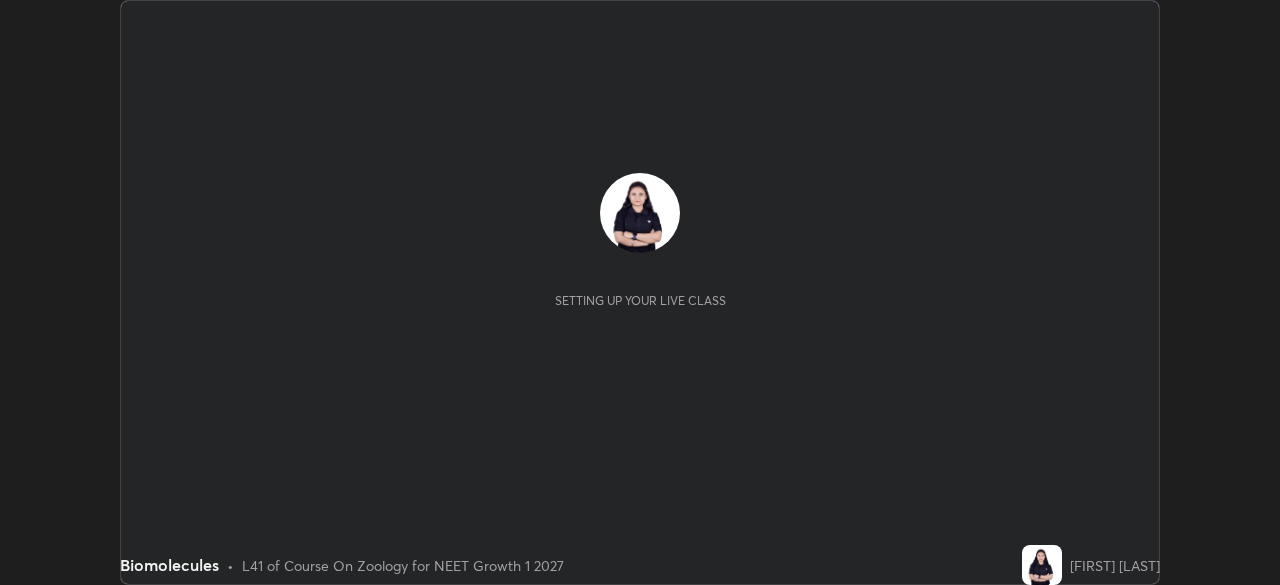 scroll, scrollTop: 0, scrollLeft: 0, axis: both 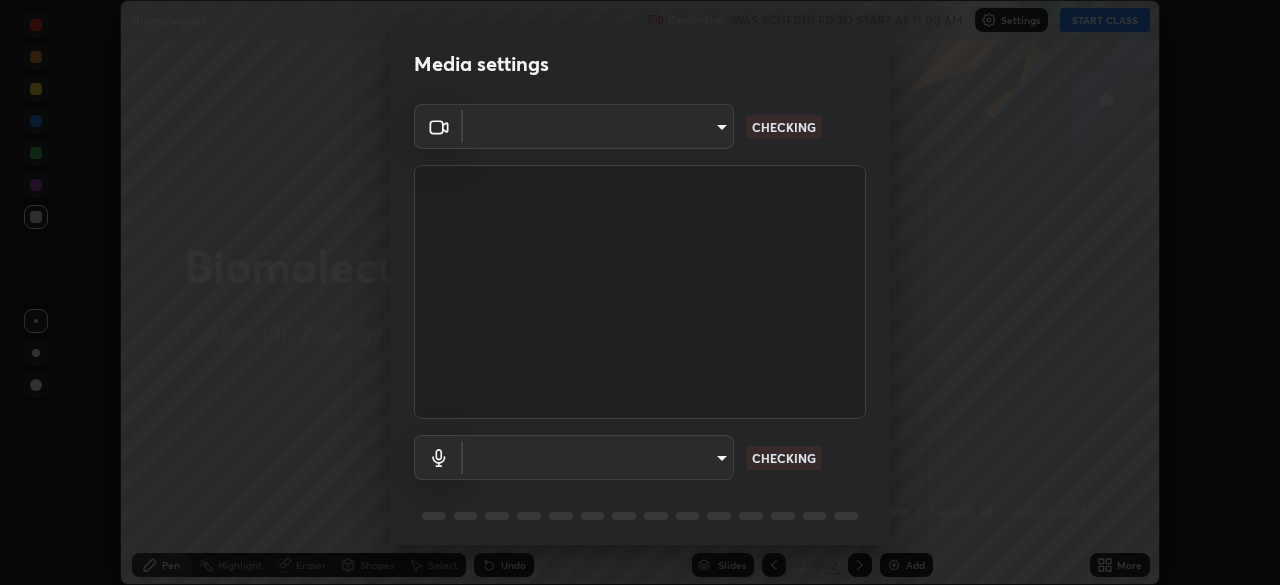type on "5402053dac797fbd6203b9055fefd71c8703e877445e1219393e3e645ba4b0f2" 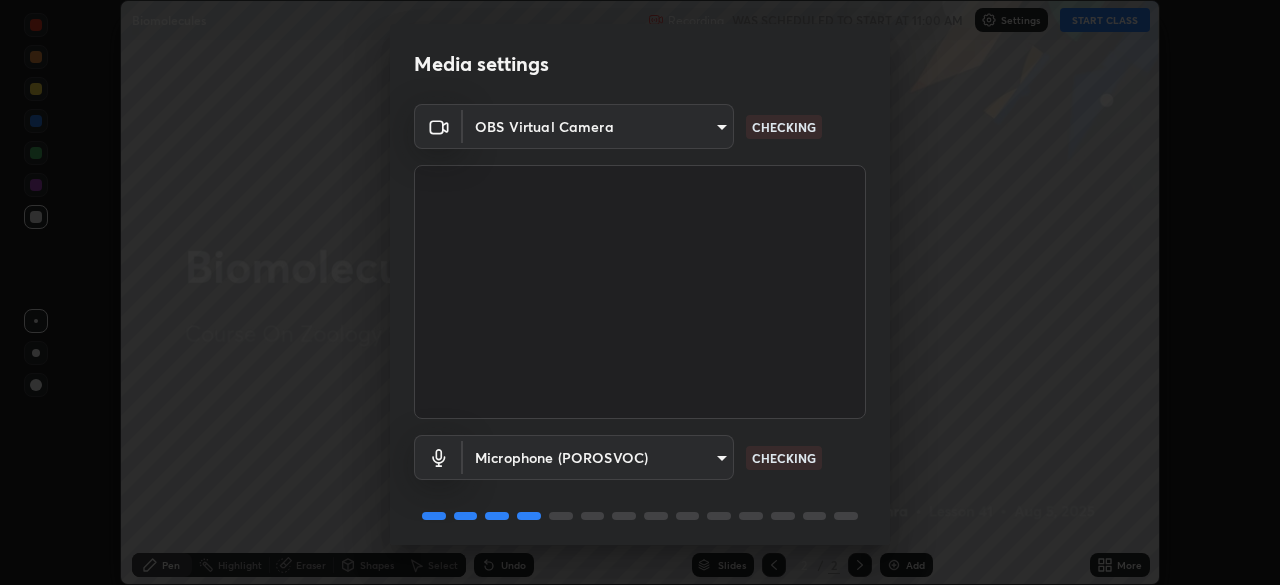 scroll, scrollTop: 71, scrollLeft: 0, axis: vertical 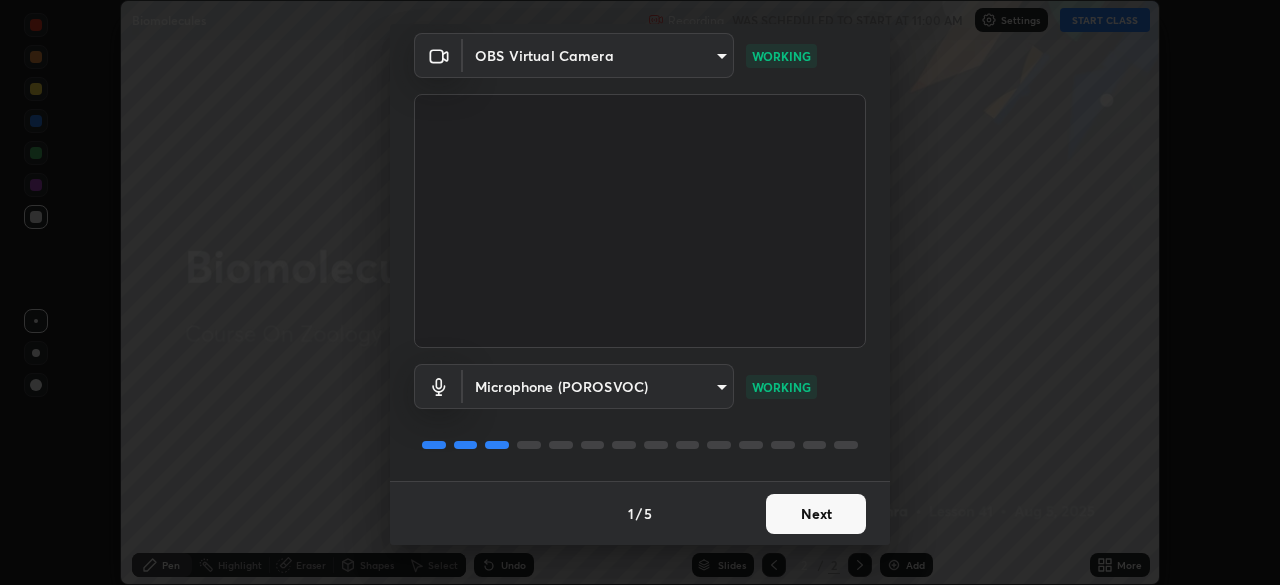 click on "Next" at bounding box center [816, 514] 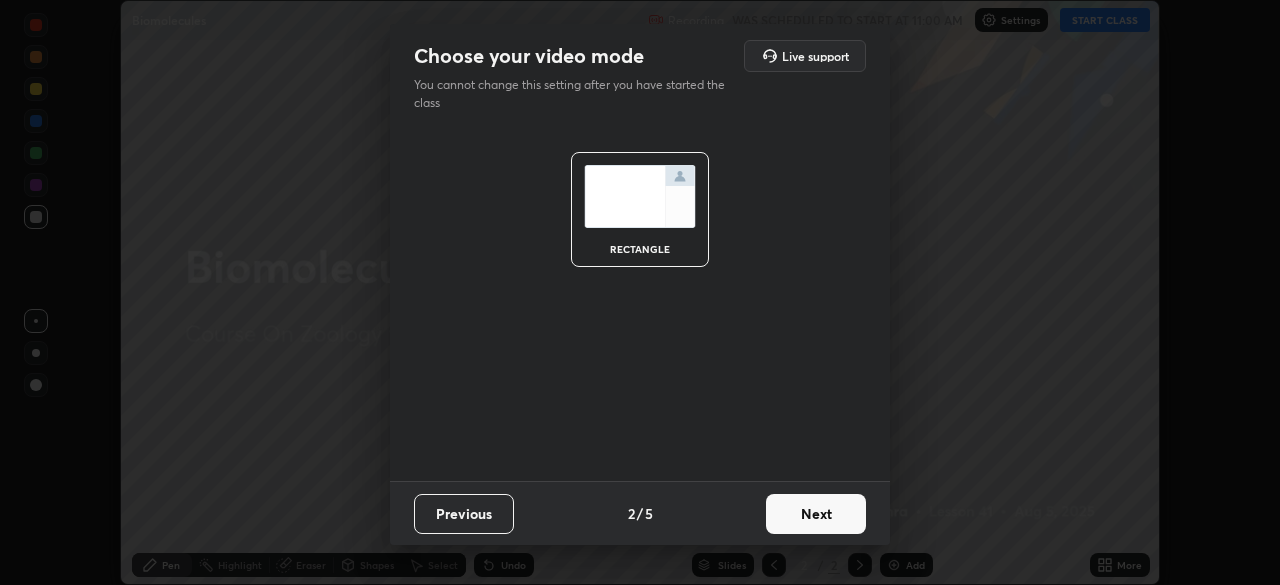 scroll, scrollTop: 0, scrollLeft: 0, axis: both 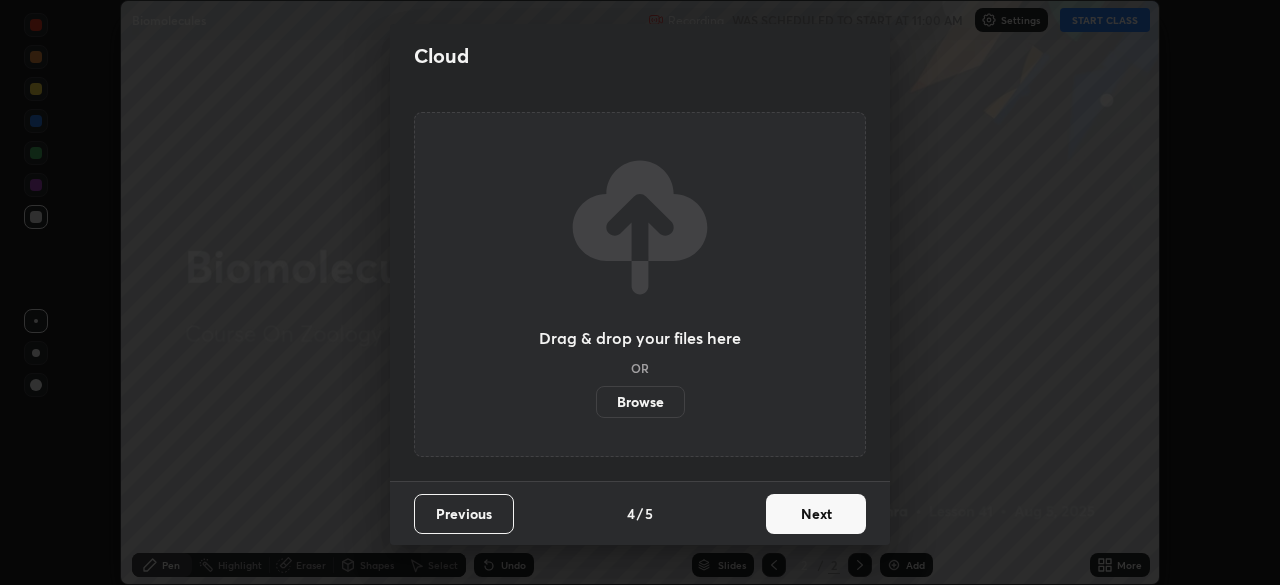 click on "Next" at bounding box center [816, 514] 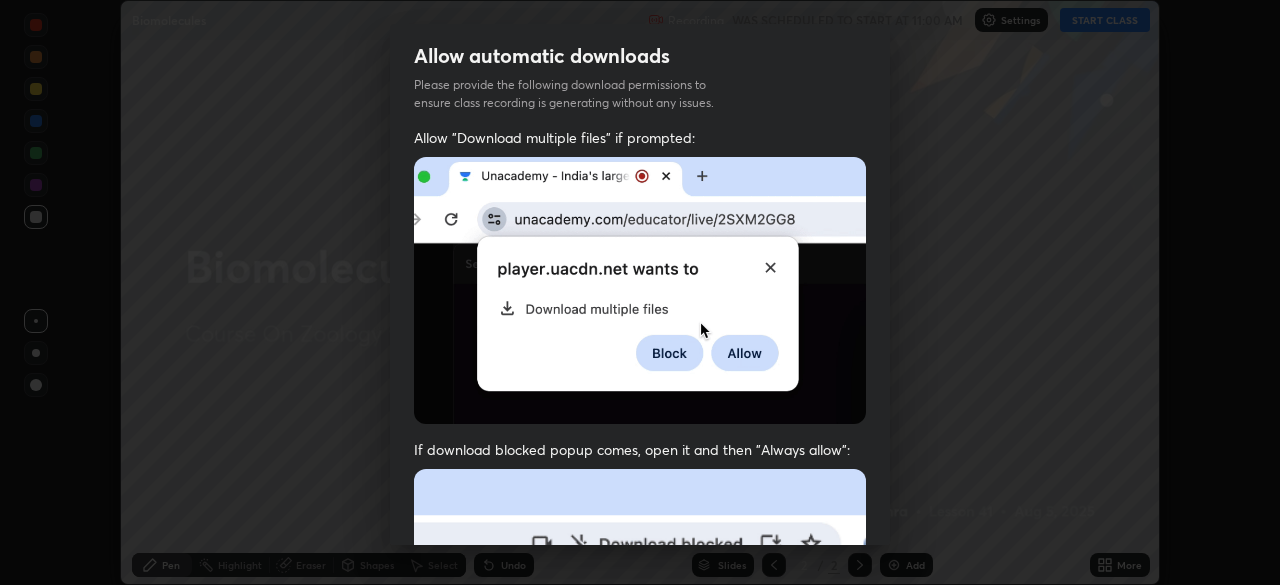 click at bounding box center [640, 687] 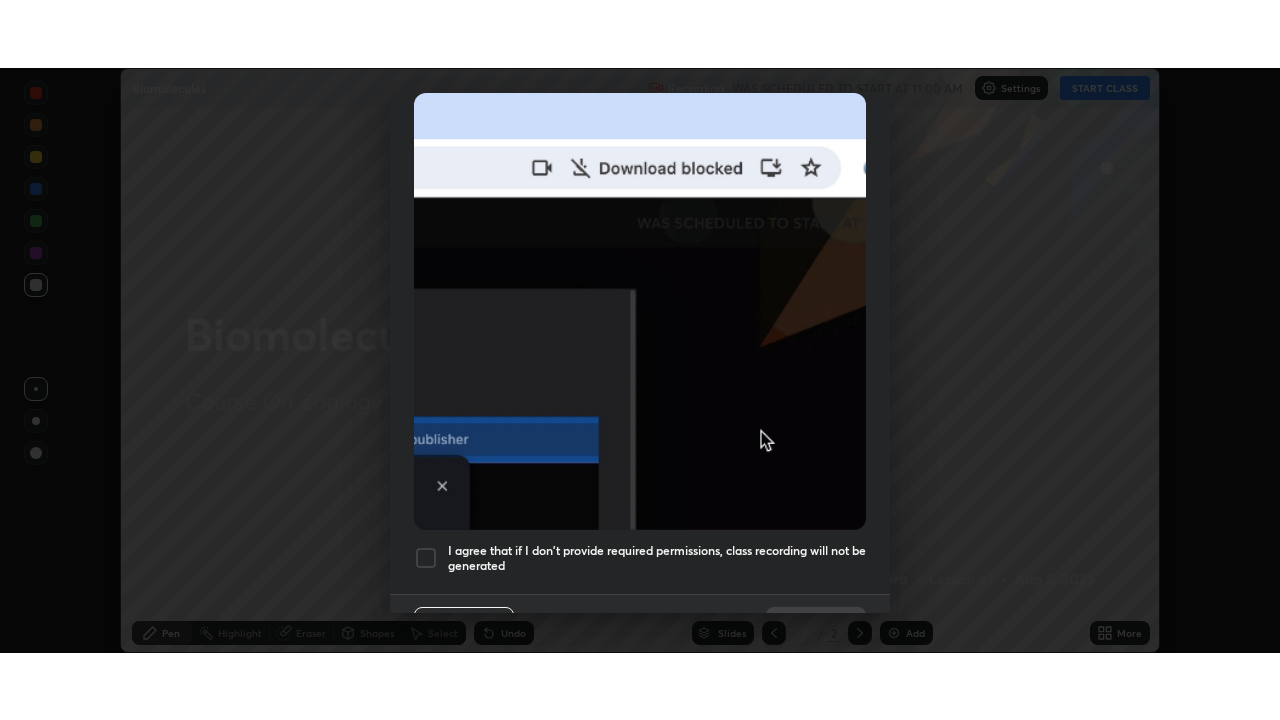 scroll, scrollTop: 479, scrollLeft: 0, axis: vertical 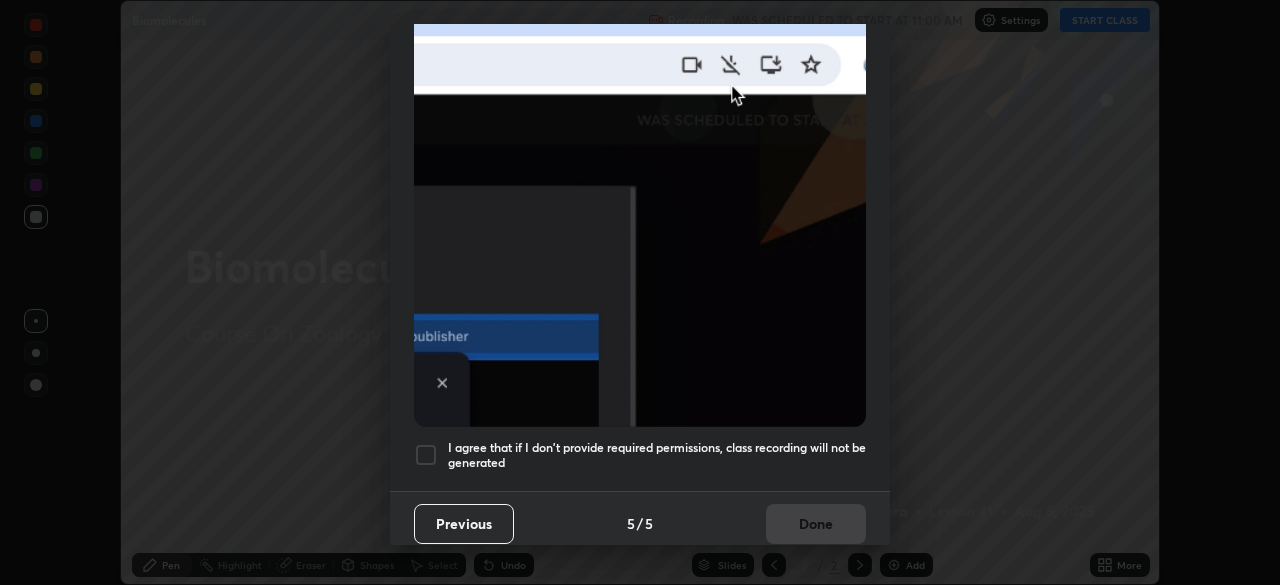 click on "I agree that if I don't provide required permissions, class recording will not be generated" at bounding box center (657, 455) 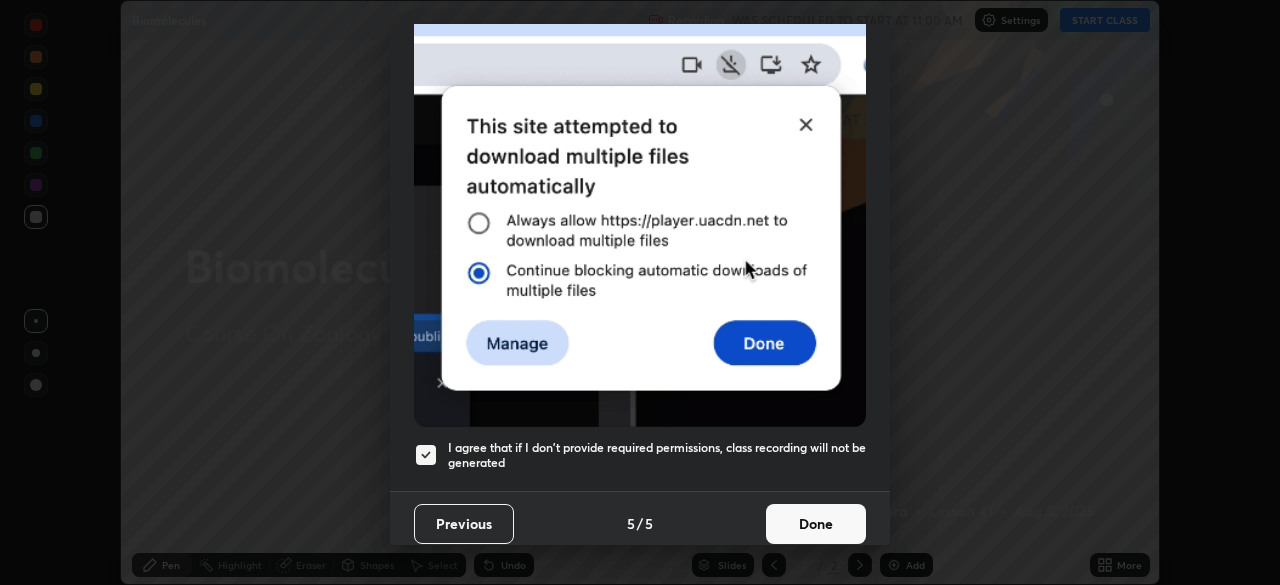 click on "Done" at bounding box center (816, 524) 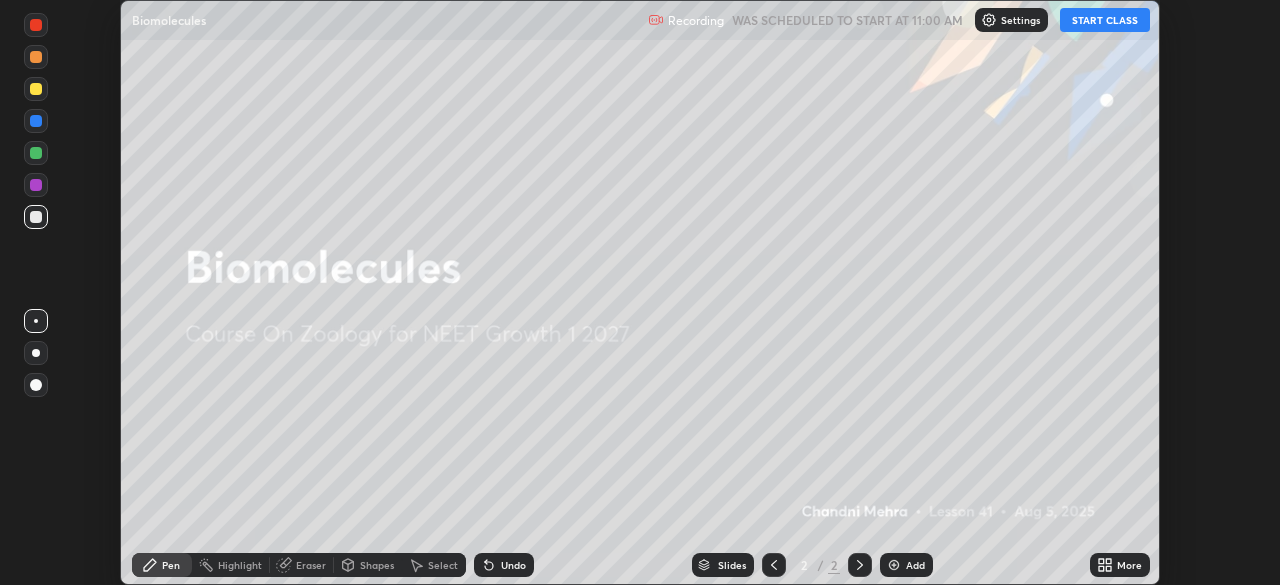 click on "START CLASS" at bounding box center (1105, 20) 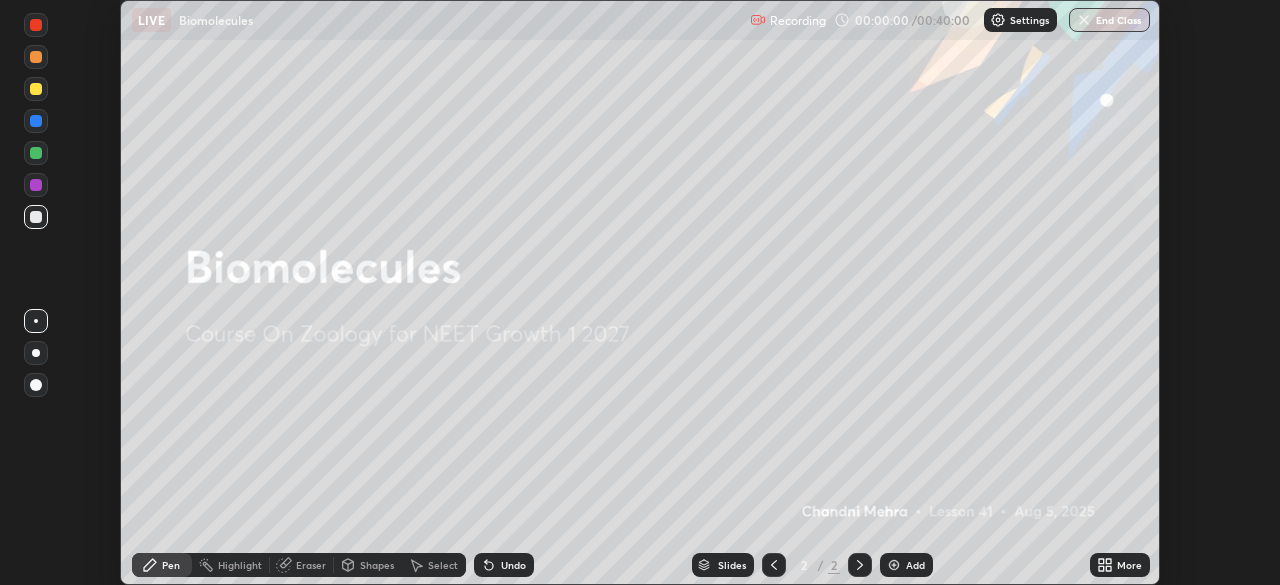 click on "More" at bounding box center (1129, 565) 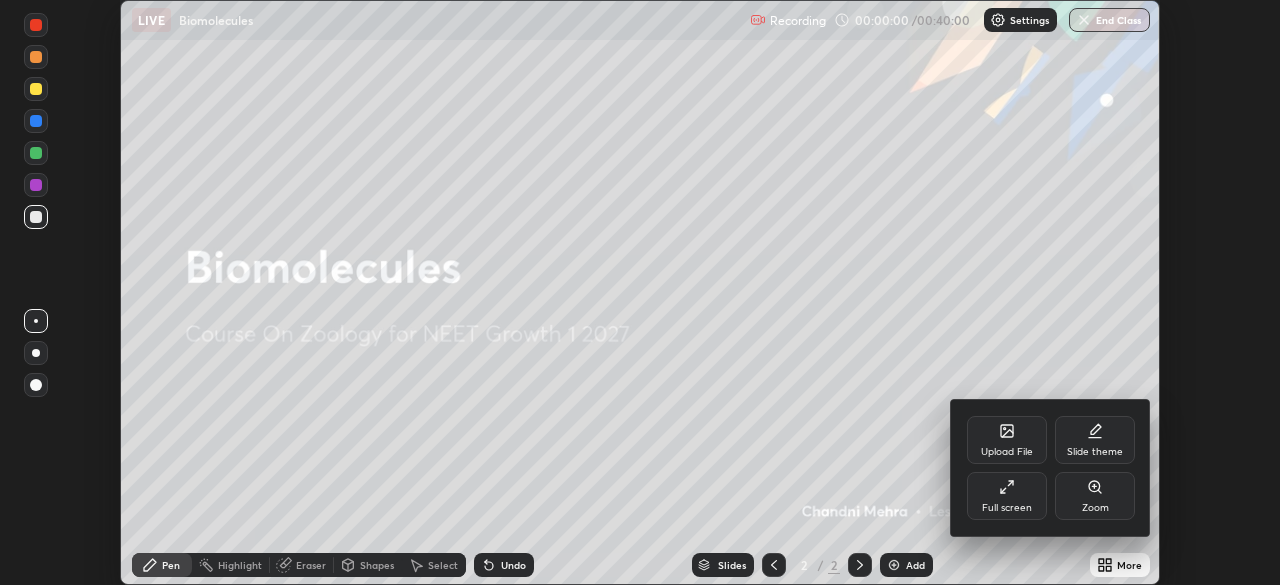 click on "Full screen" at bounding box center [1007, 508] 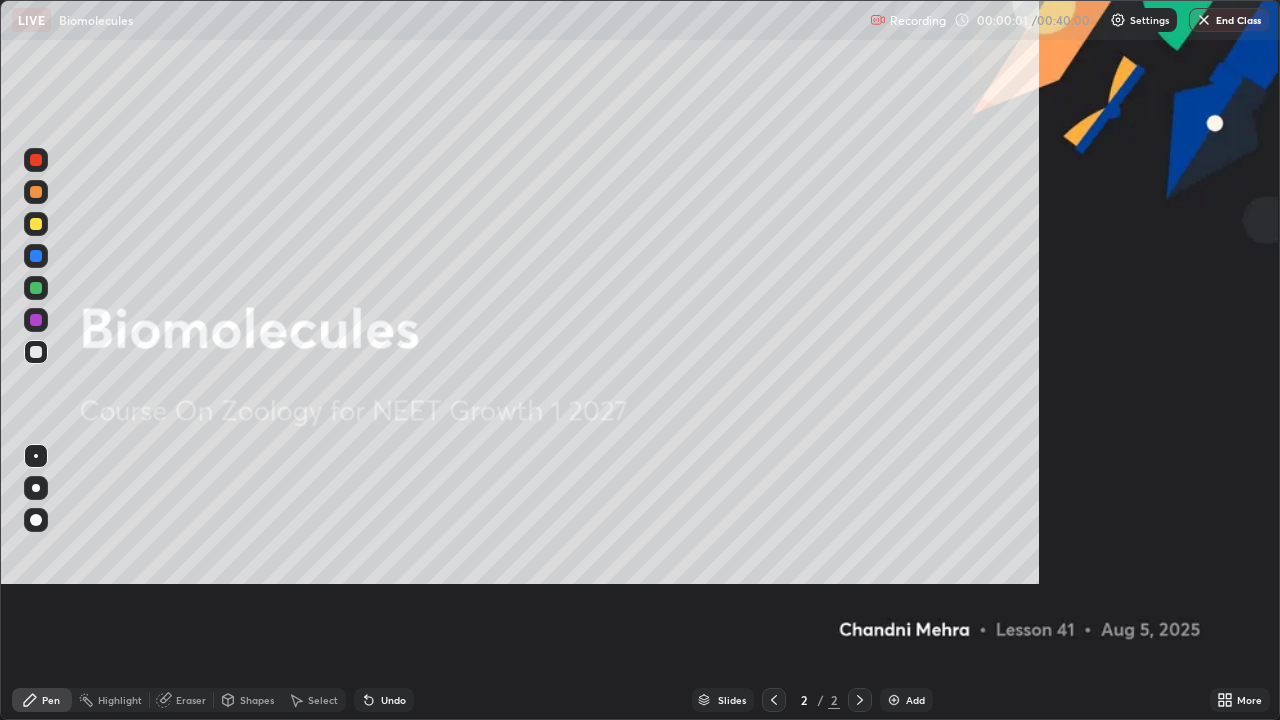 scroll, scrollTop: 99280, scrollLeft: 98720, axis: both 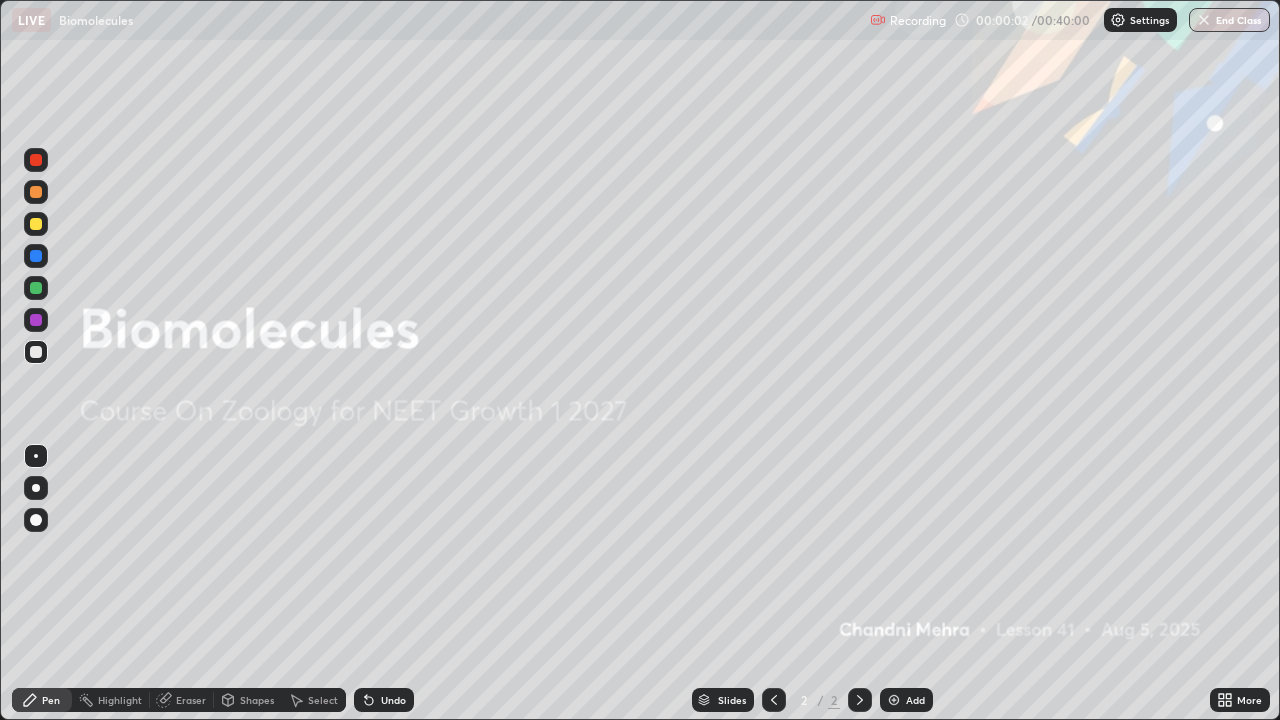 click on "Add" at bounding box center [915, 700] 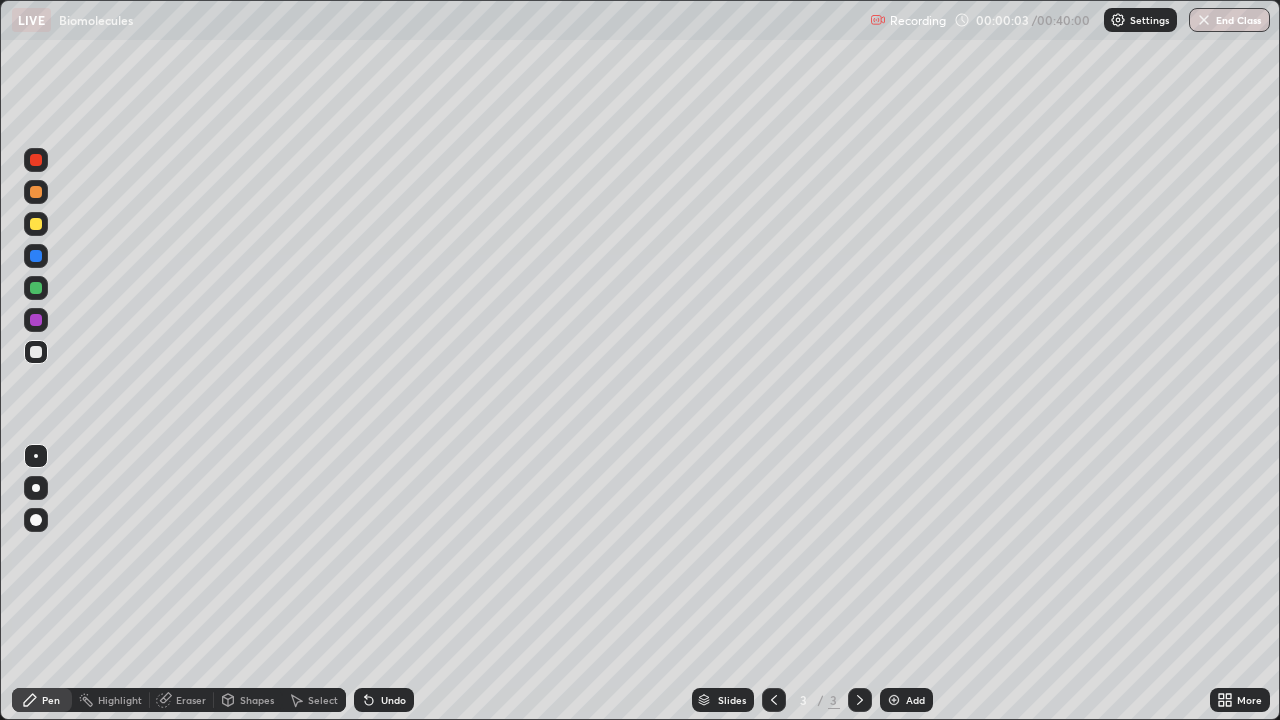 click at bounding box center [36, 488] 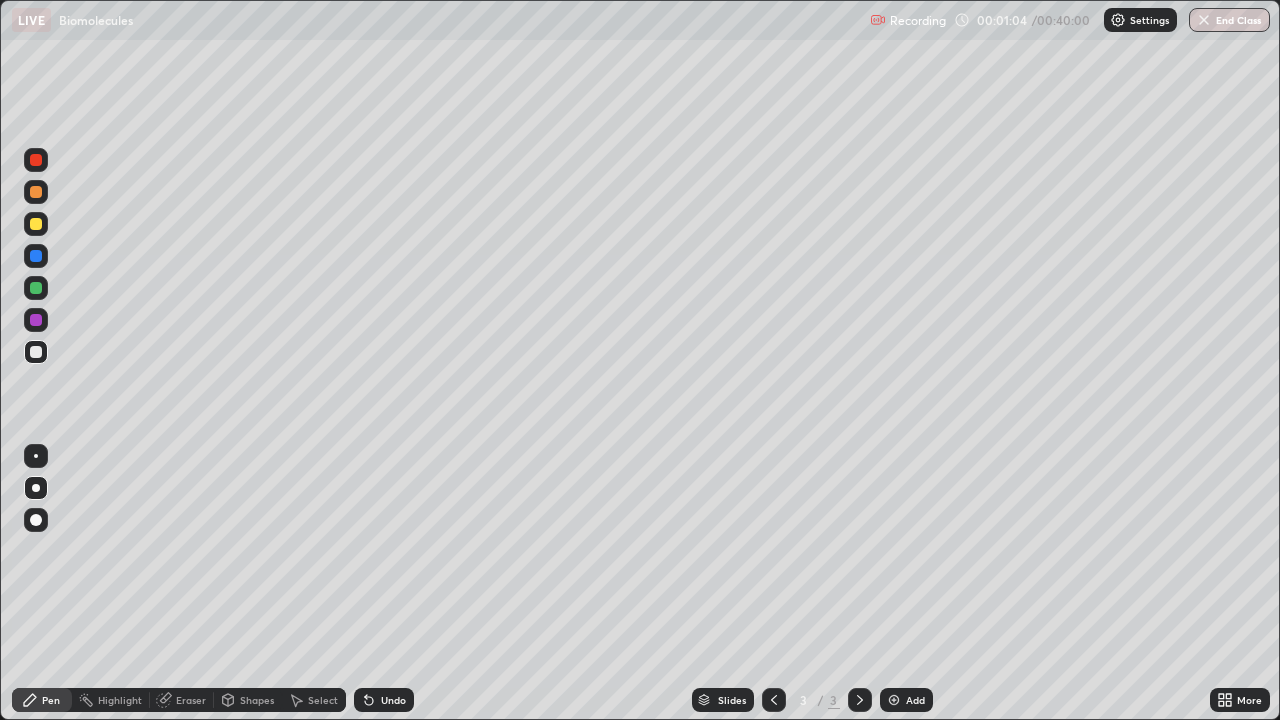 click at bounding box center [36, 224] 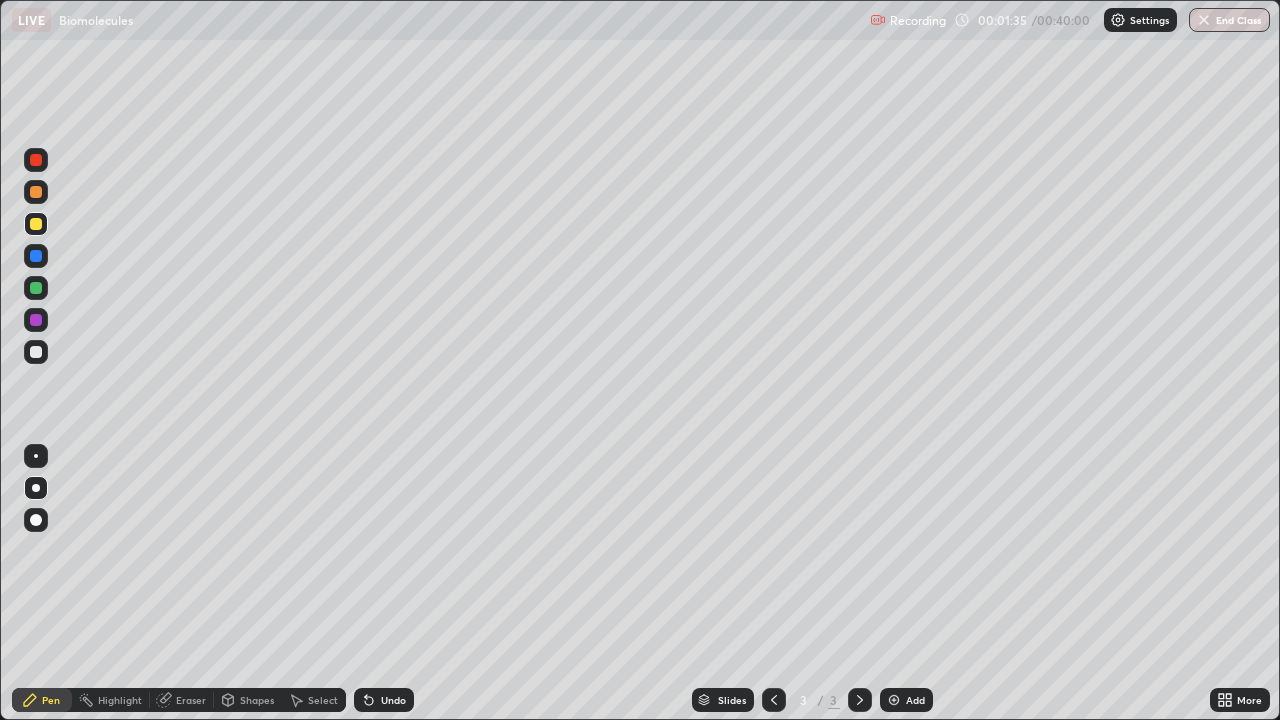 click at bounding box center [36, 352] 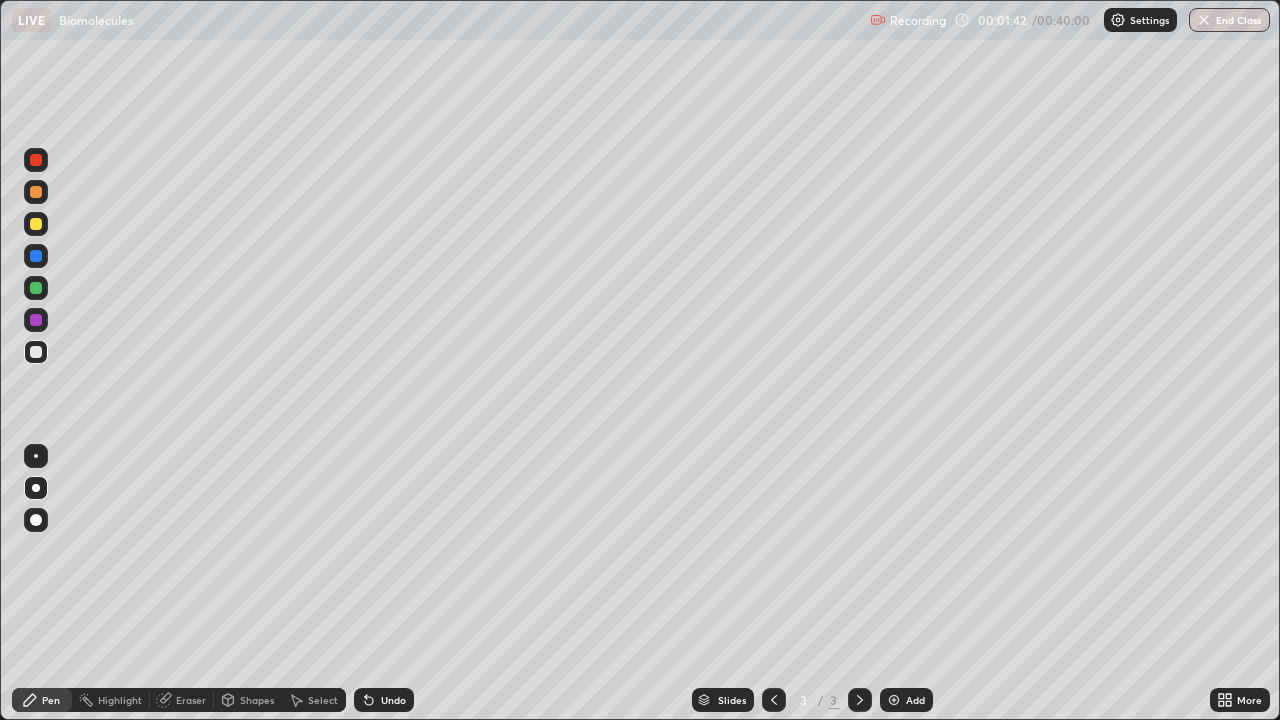 click at bounding box center (36, 224) 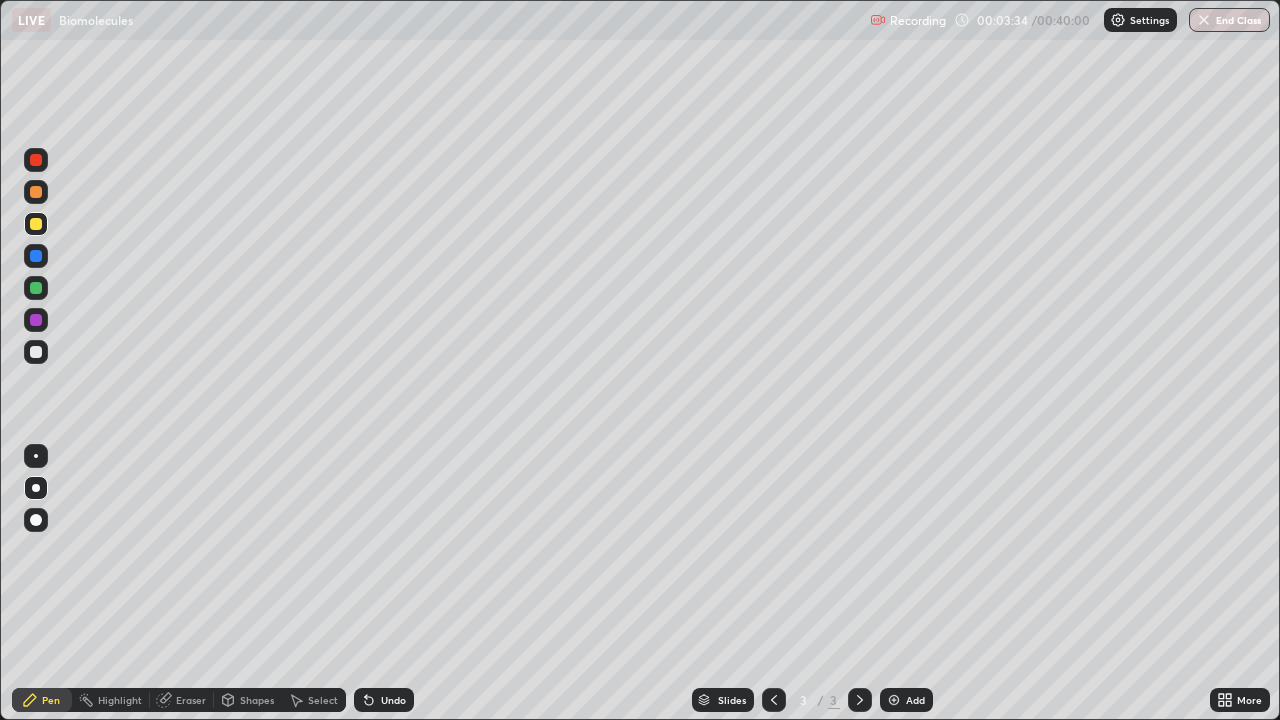 click at bounding box center (36, 352) 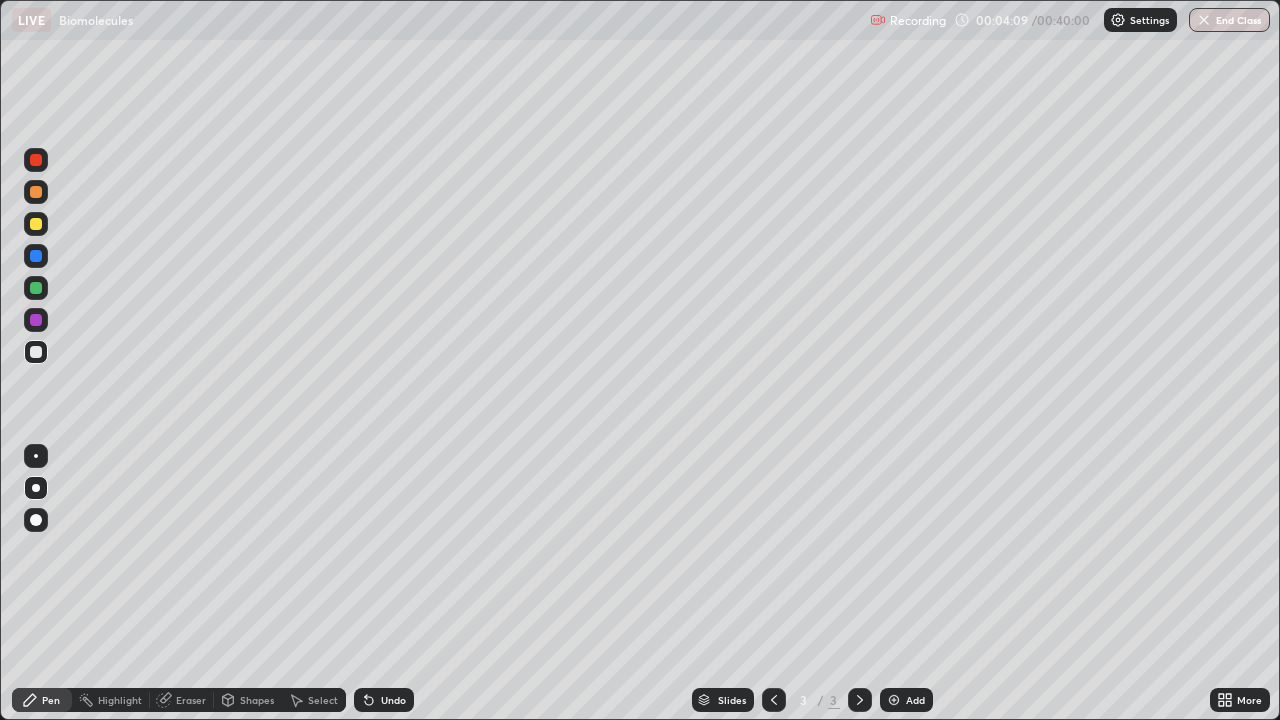 click on "Eraser" at bounding box center (182, 700) 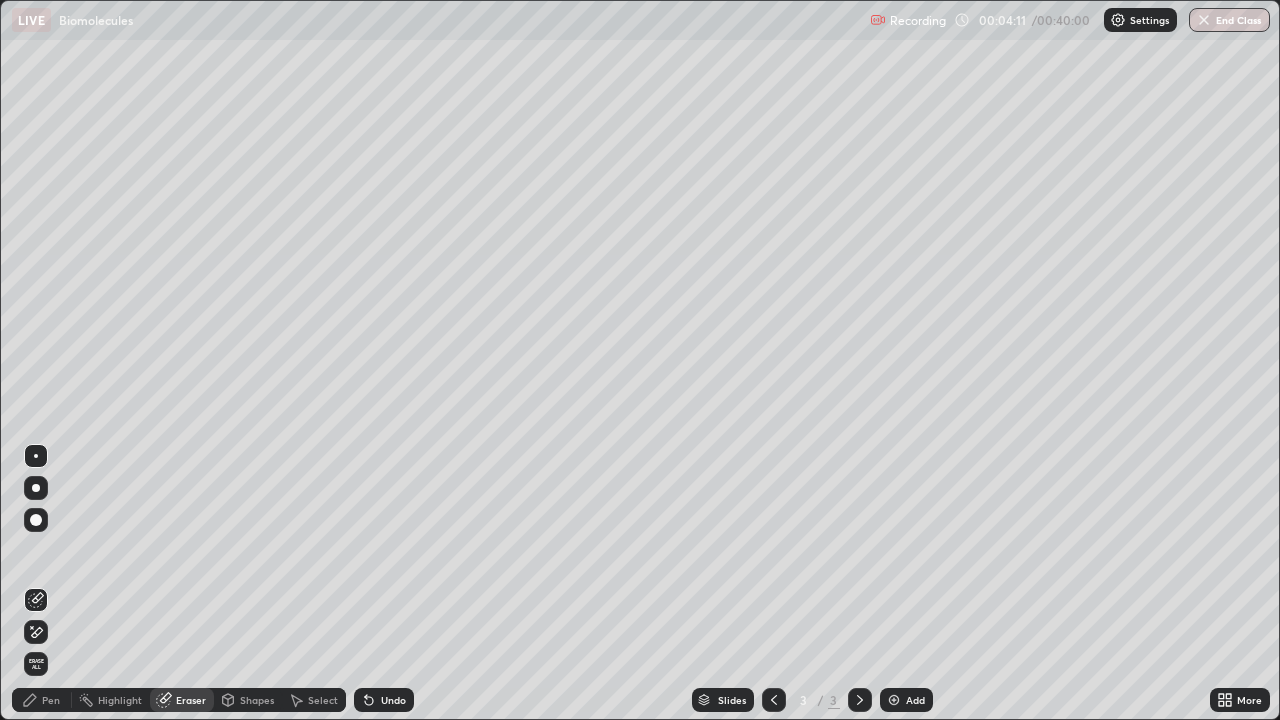 click on "Pen" at bounding box center (51, 700) 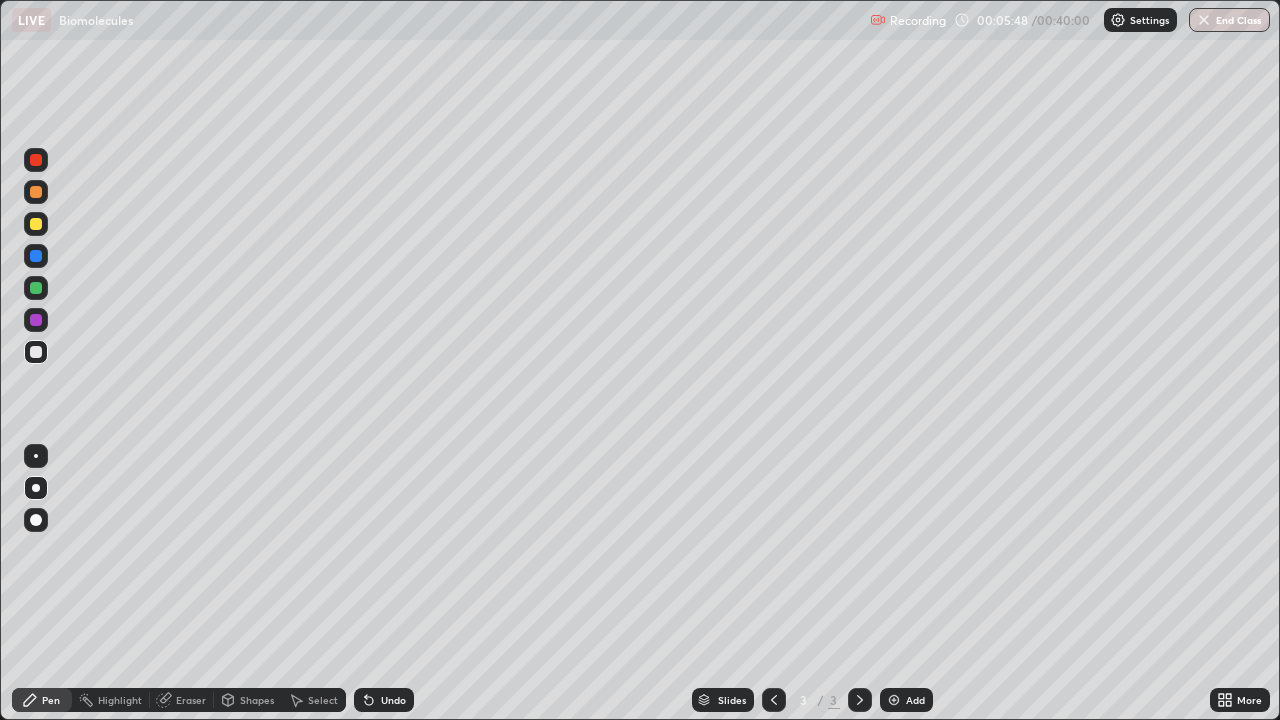 click on "Undo" at bounding box center [384, 700] 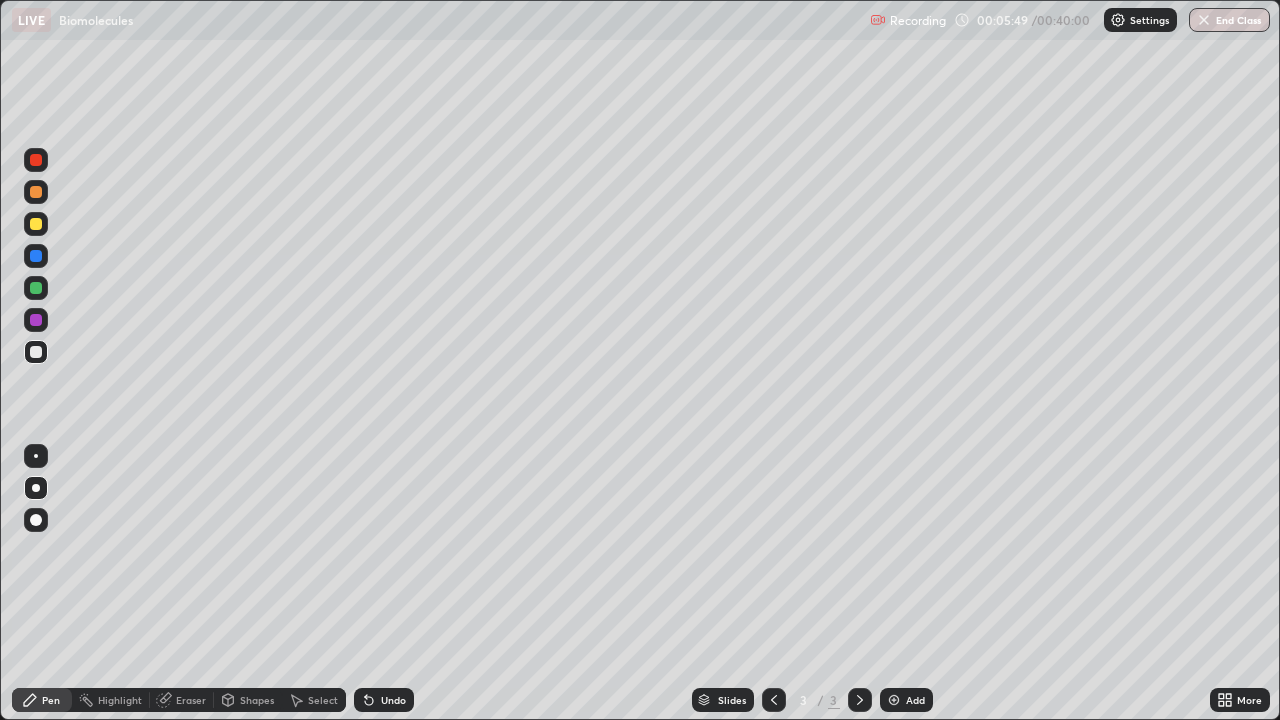 click on "Undo" at bounding box center [384, 700] 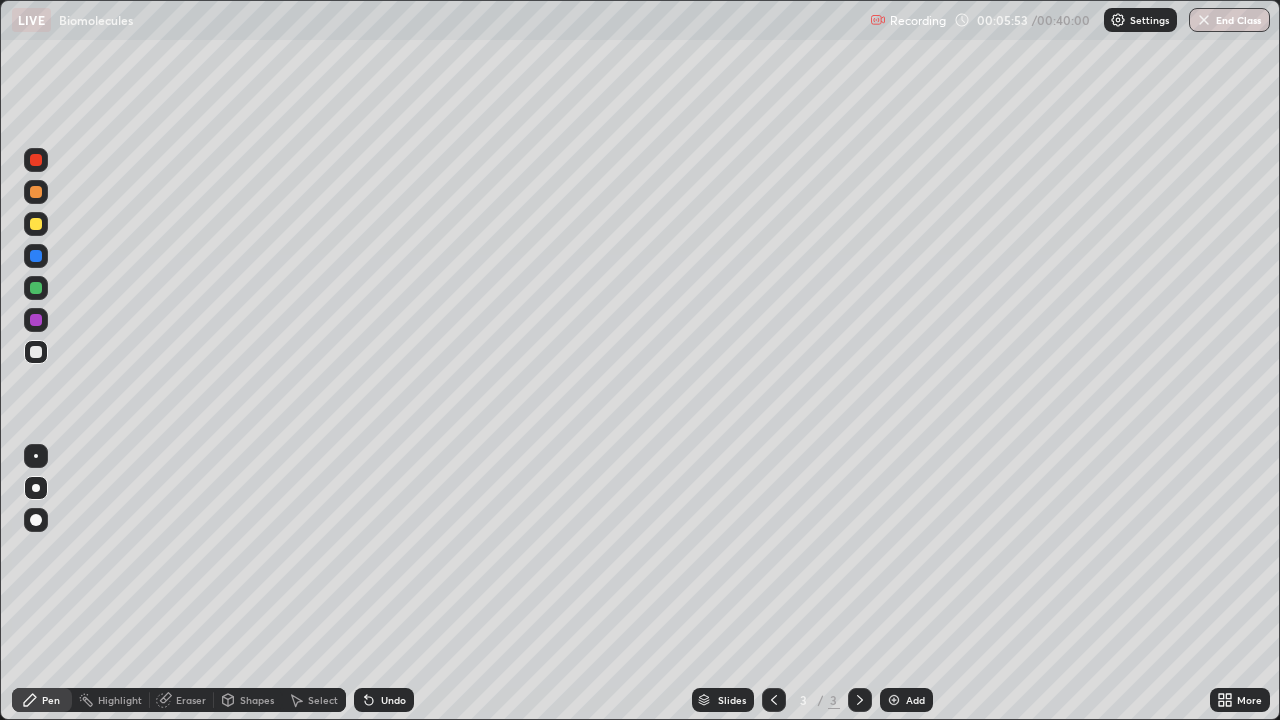 click on "Undo" at bounding box center [393, 700] 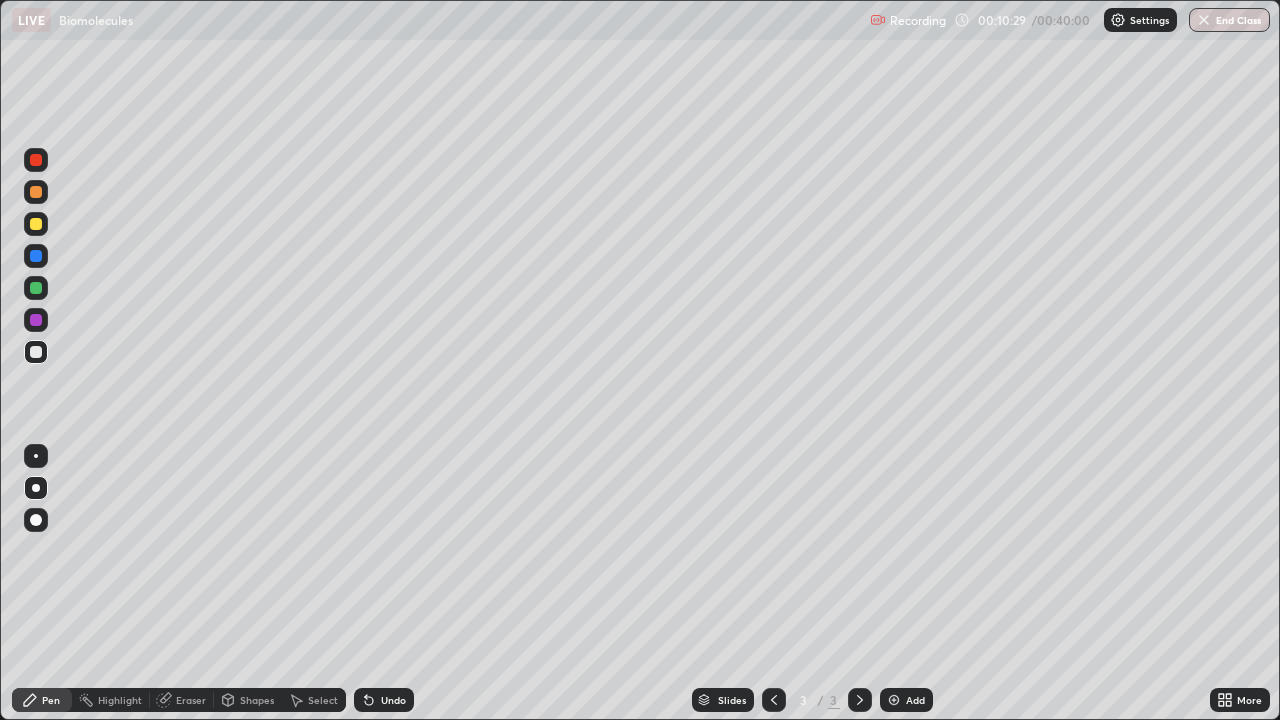click on "Add" at bounding box center (915, 700) 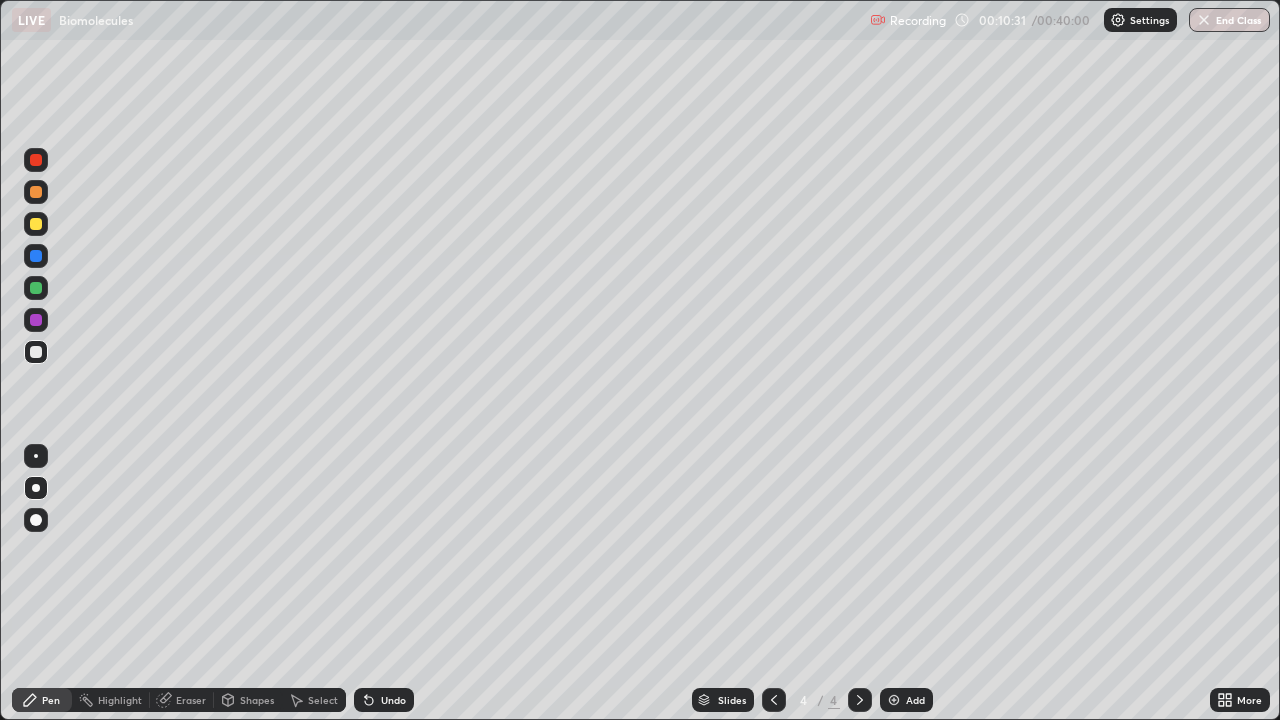 click at bounding box center (36, 224) 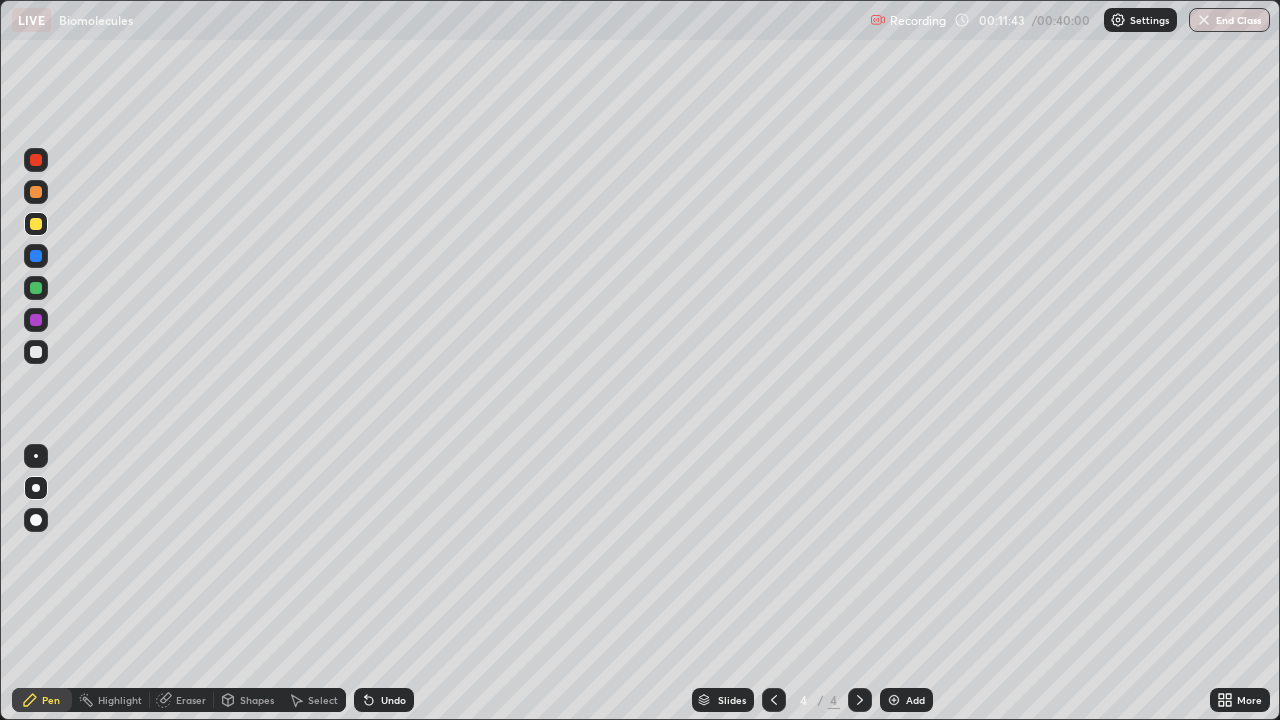 click at bounding box center [36, 352] 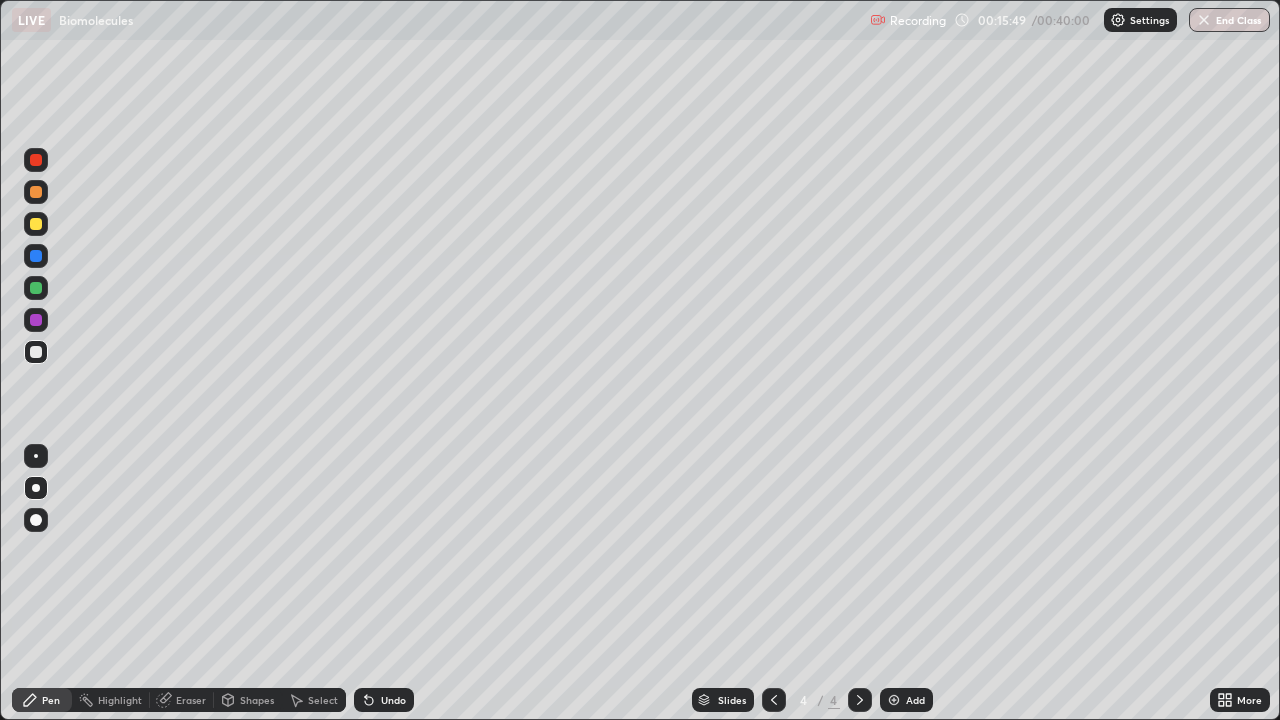 click at bounding box center (894, 700) 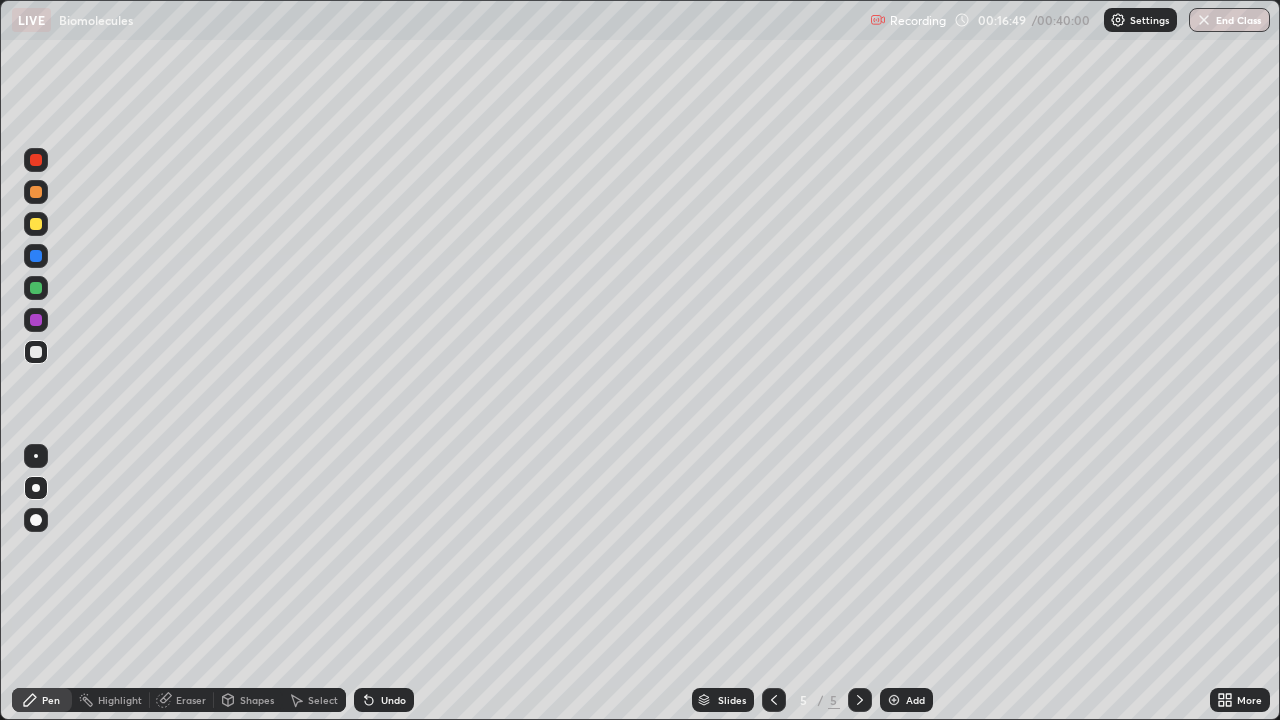 click at bounding box center (36, 320) 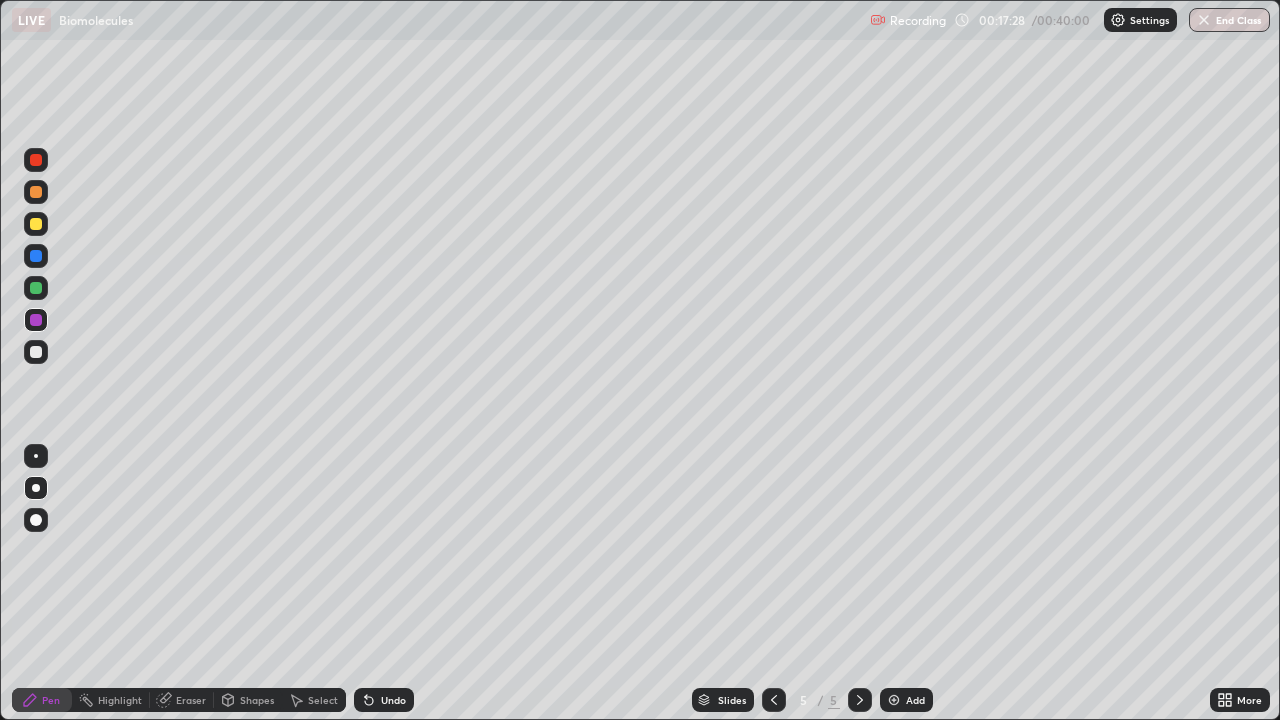 click on "Eraser" at bounding box center [191, 700] 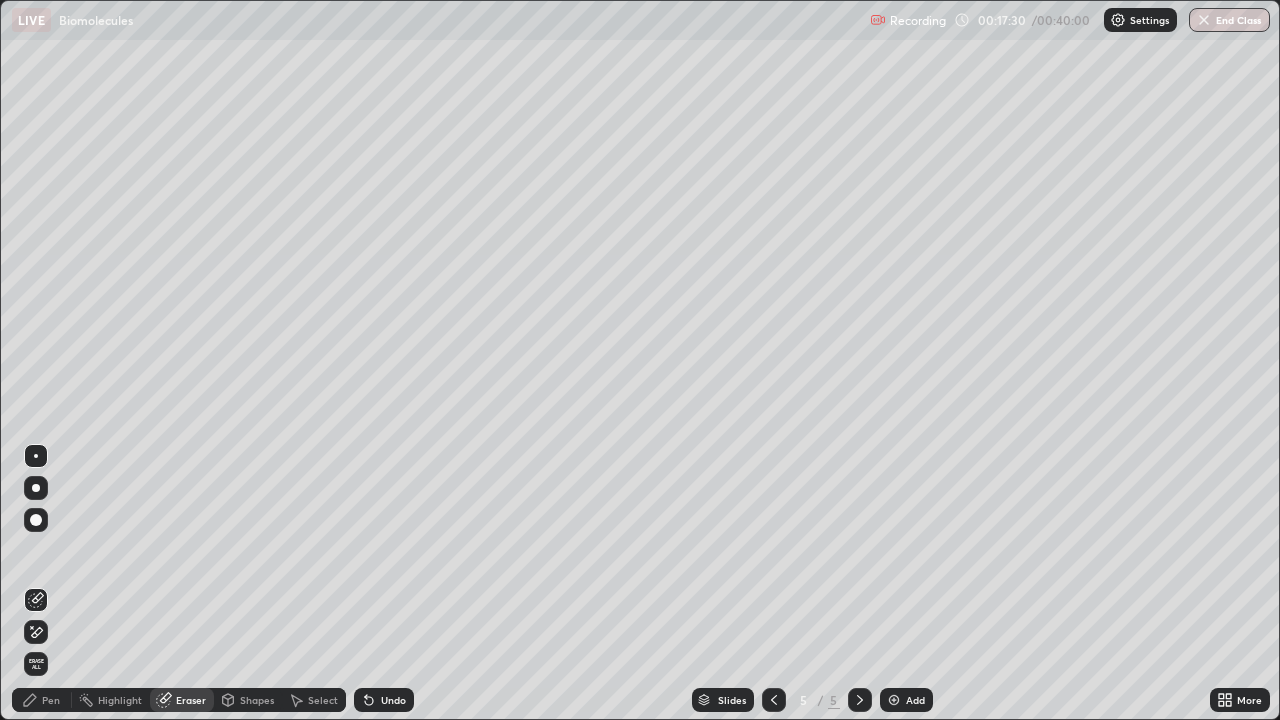 click on "Pen" at bounding box center (51, 700) 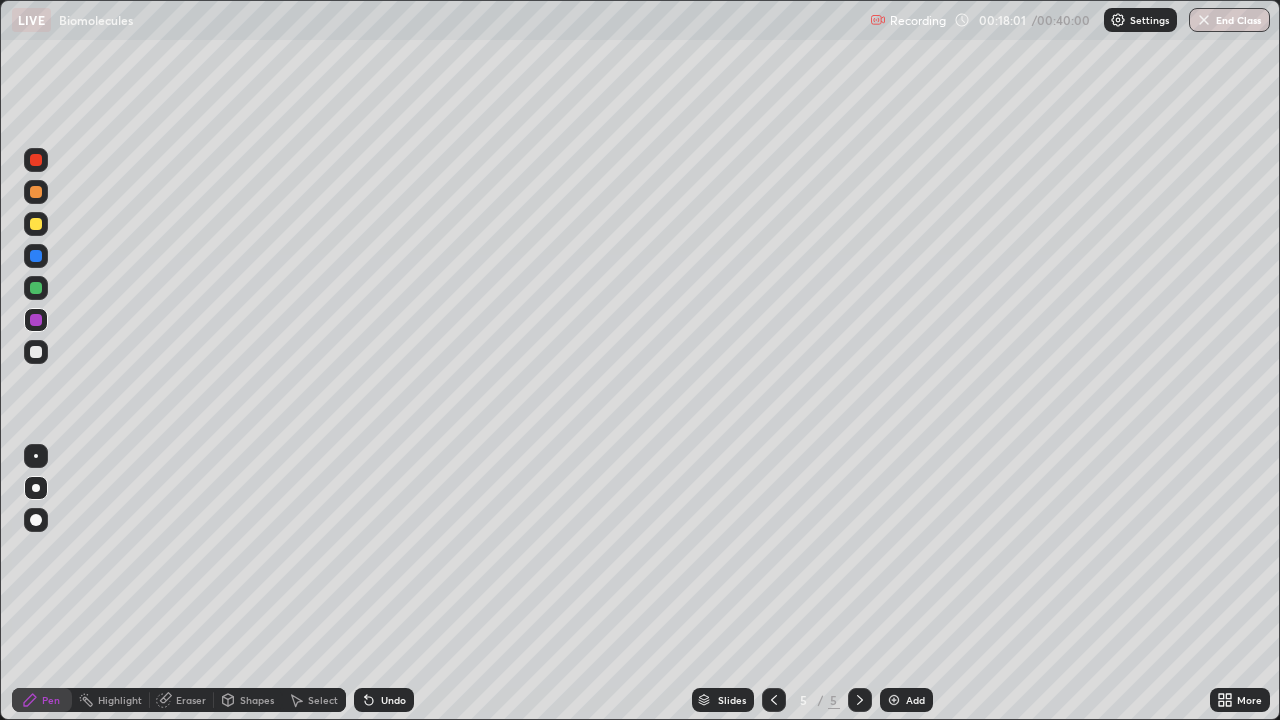 click at bounding box center (36, 352) 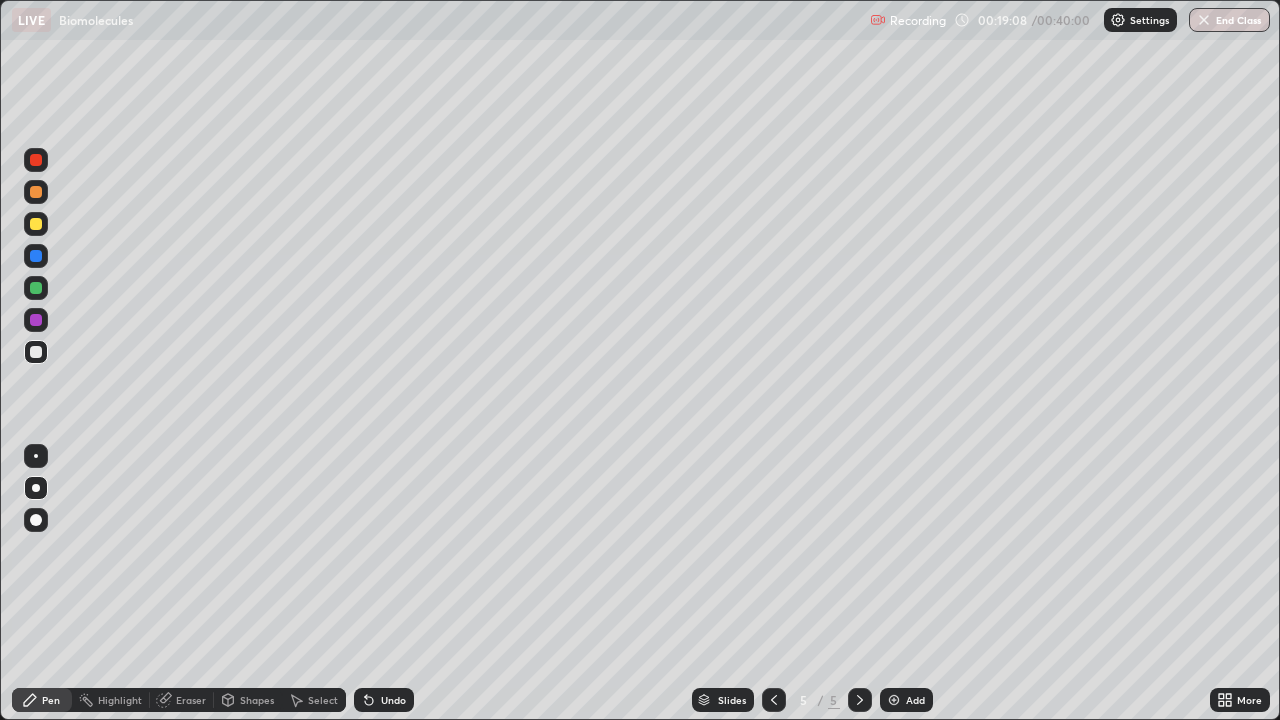 click at bounding box center [36, 288] 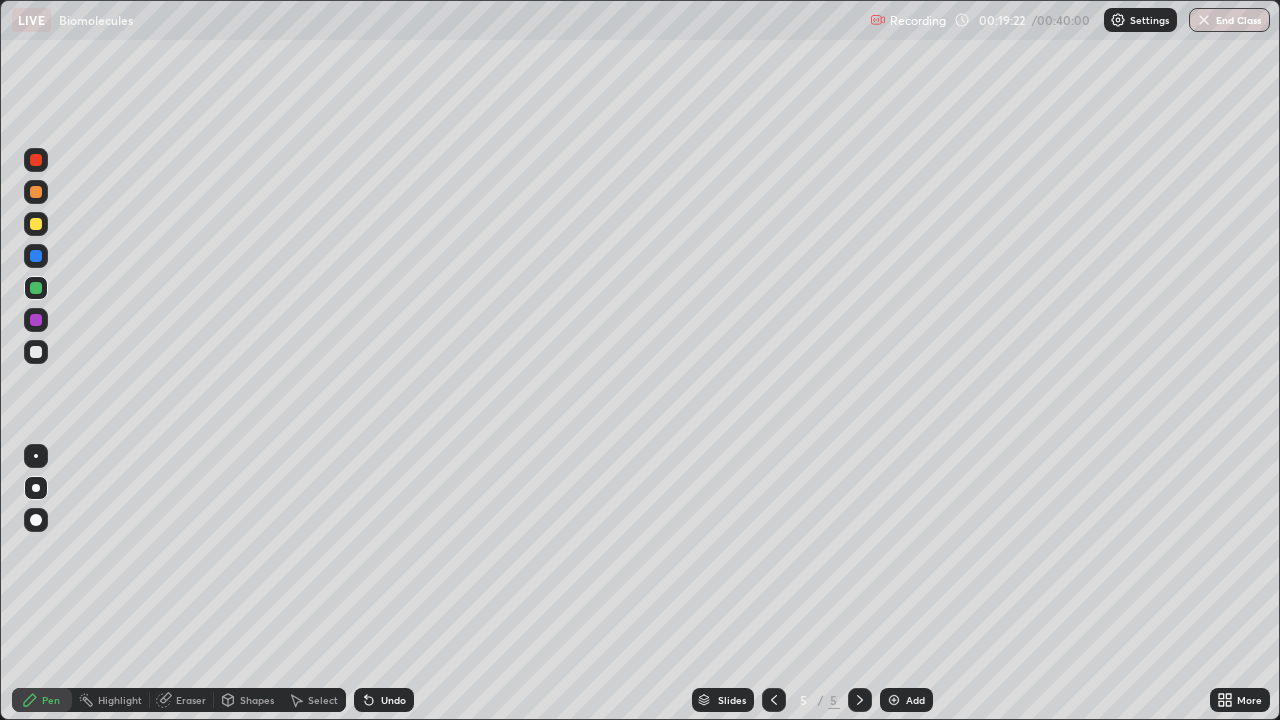 click on "Undo" at bounding box center [393, 700] 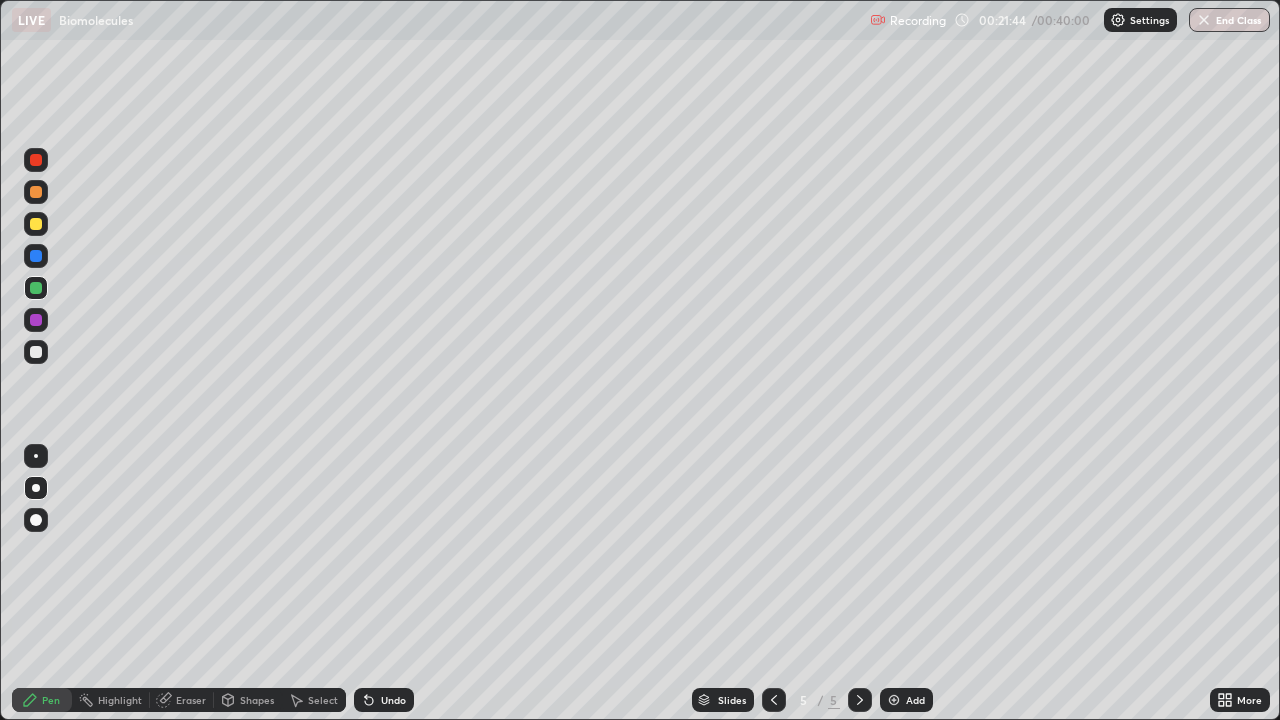 click at bounding box center [36, 352] 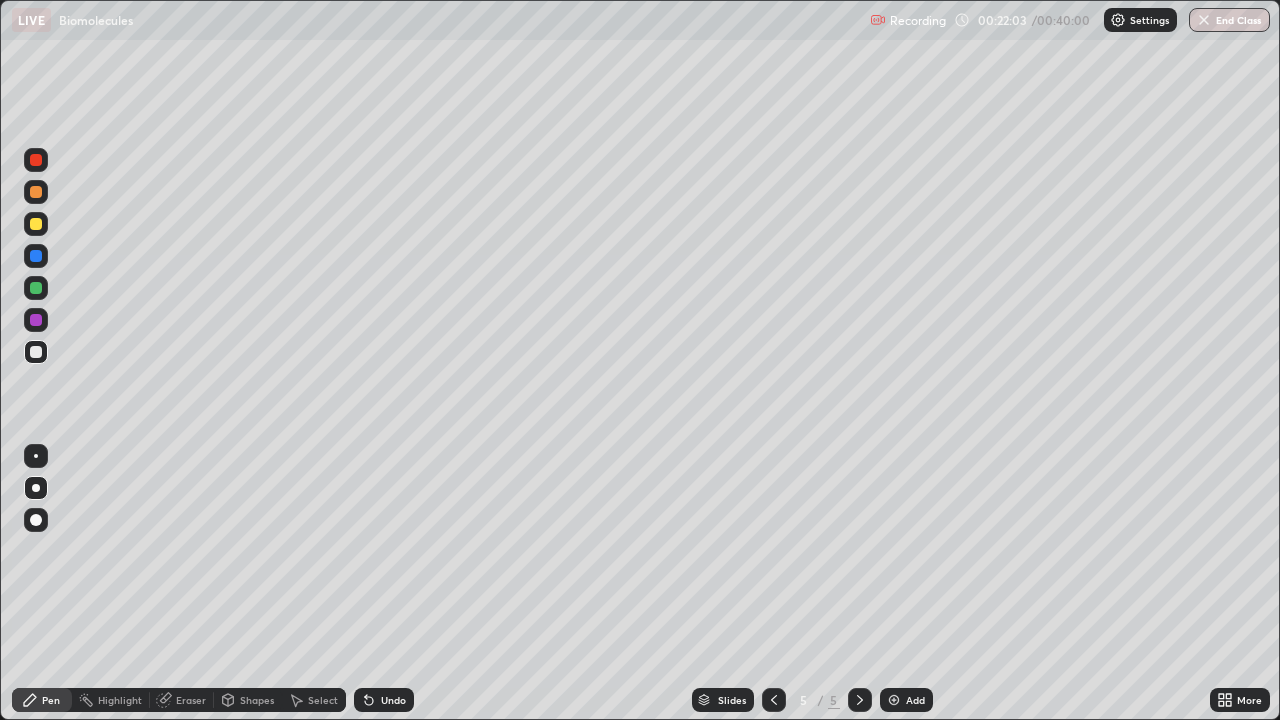click at bounding box center (36, 320) 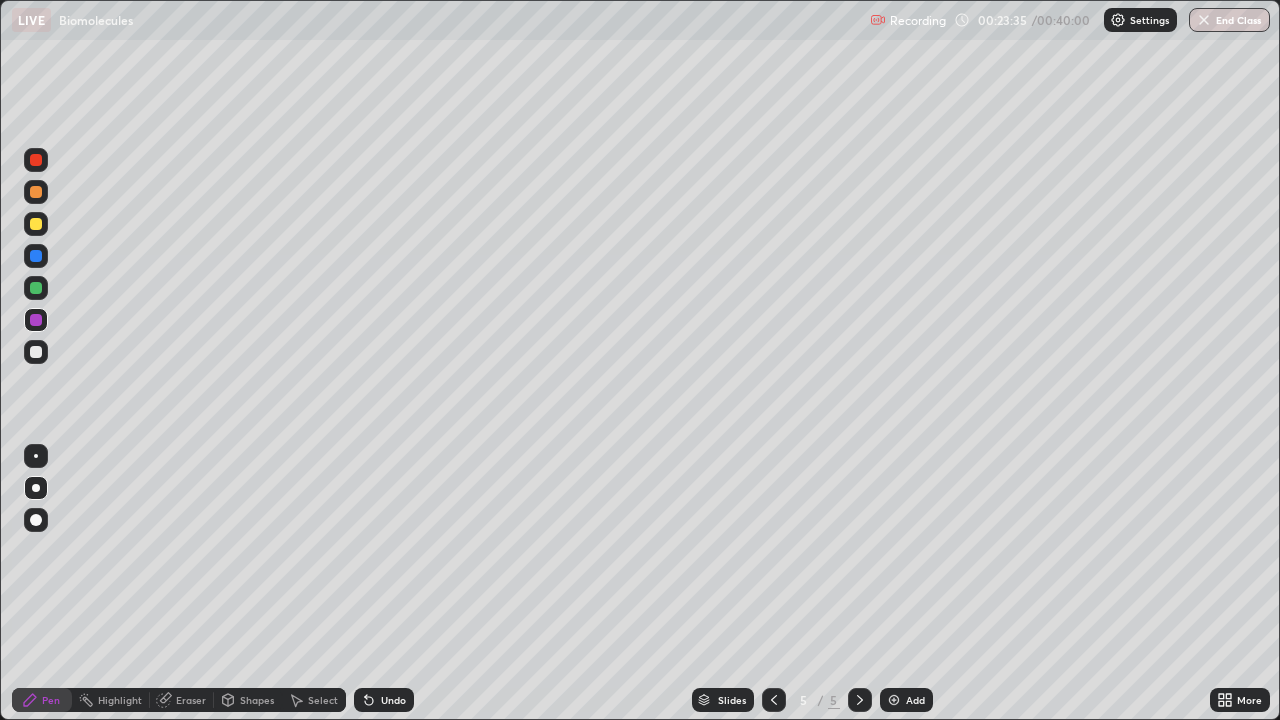 click at bounding box center [36, 352] 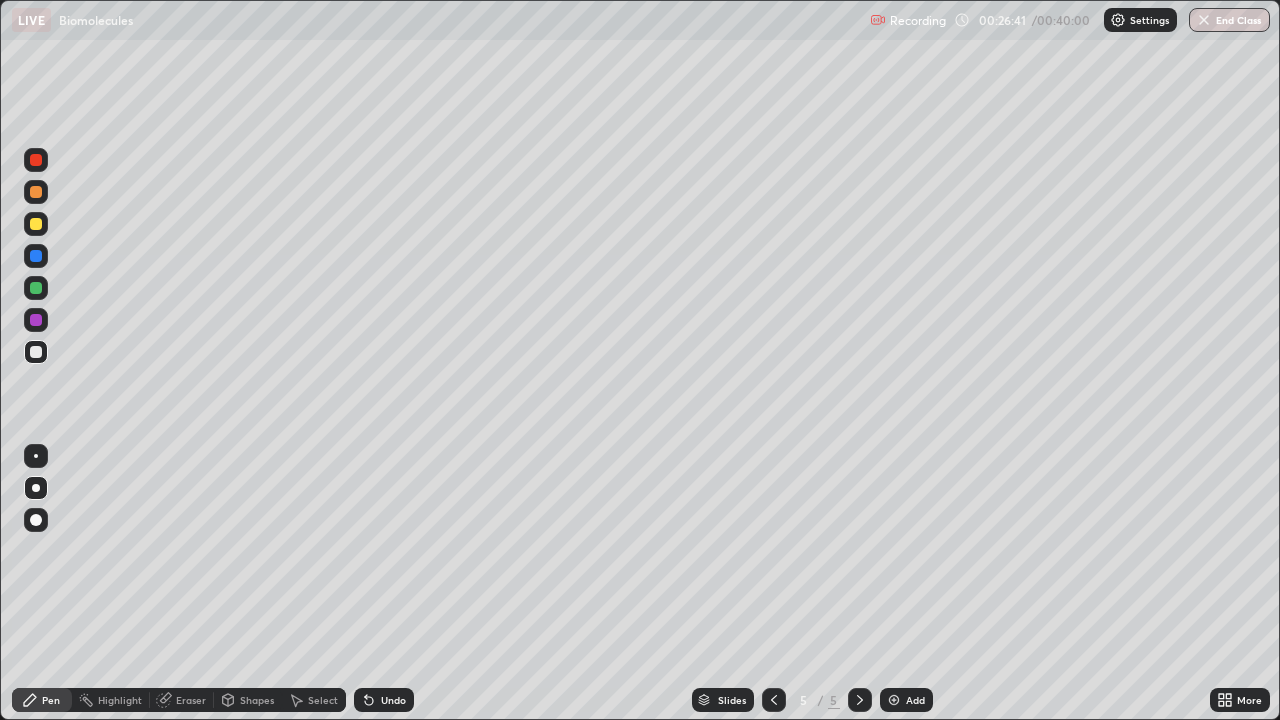 click 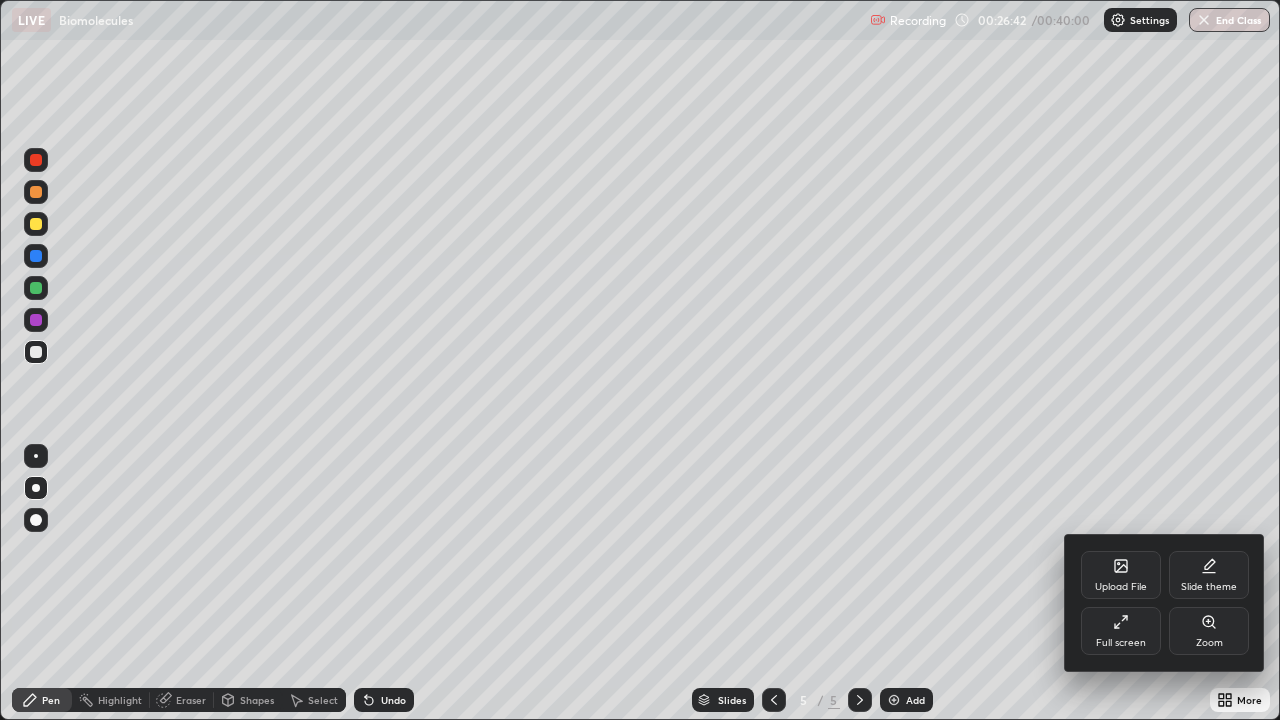 click on "Full screen" at bounding box center [1121, 643] 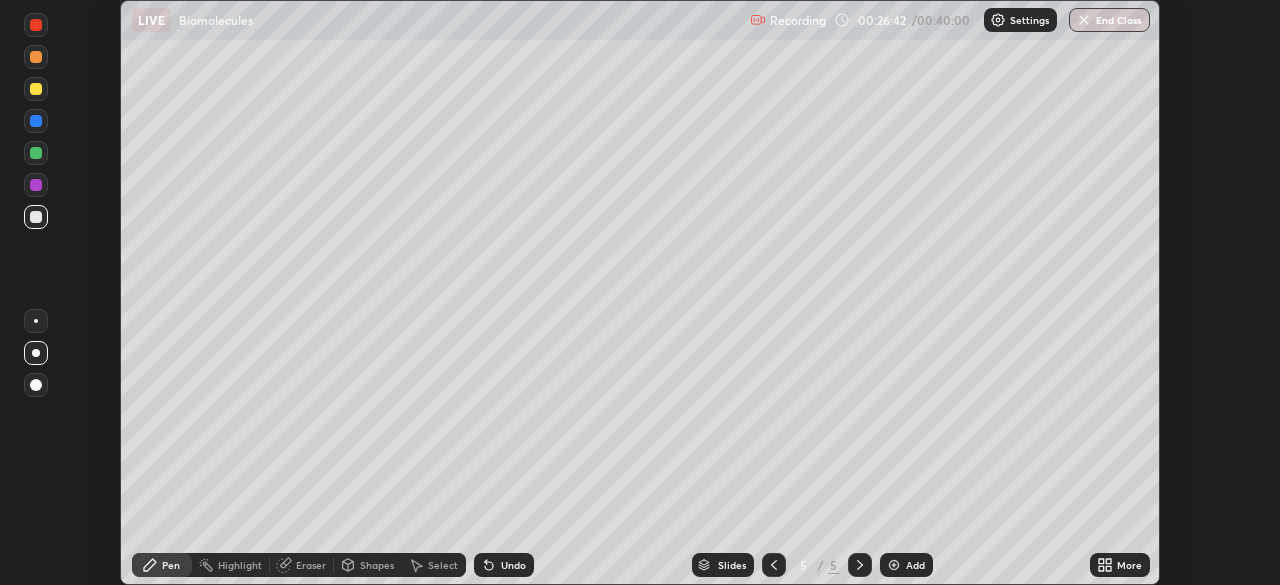 scroll, scrollTop: 585, scrollLeft: 1280, axis: both 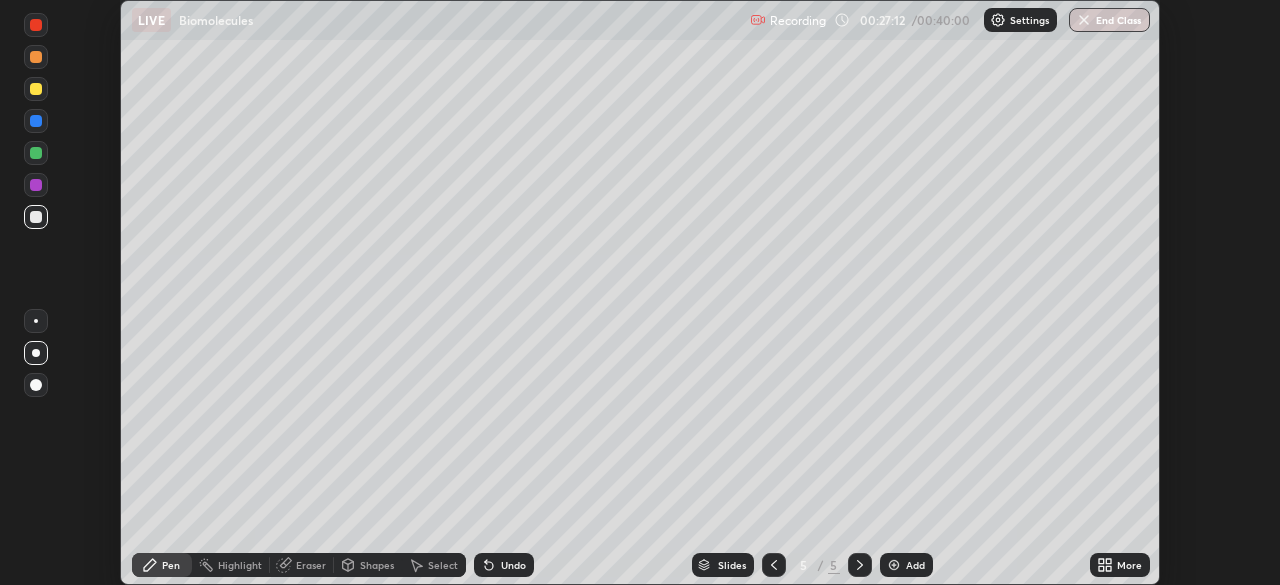 click 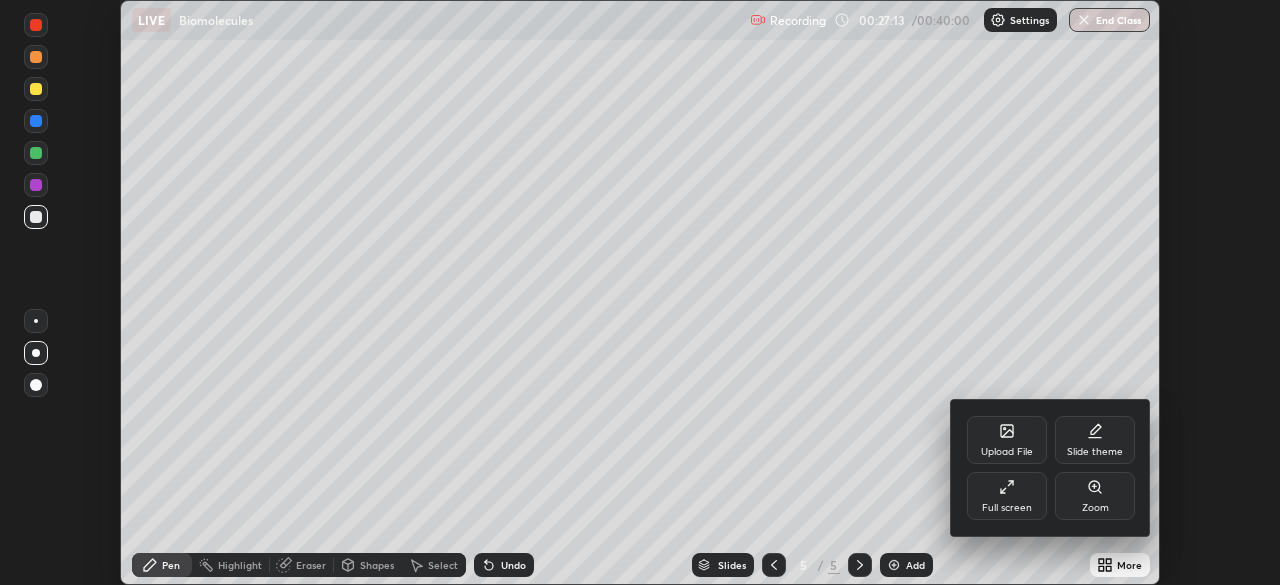 click on "Upload File" at bounding box center (1007, 440) 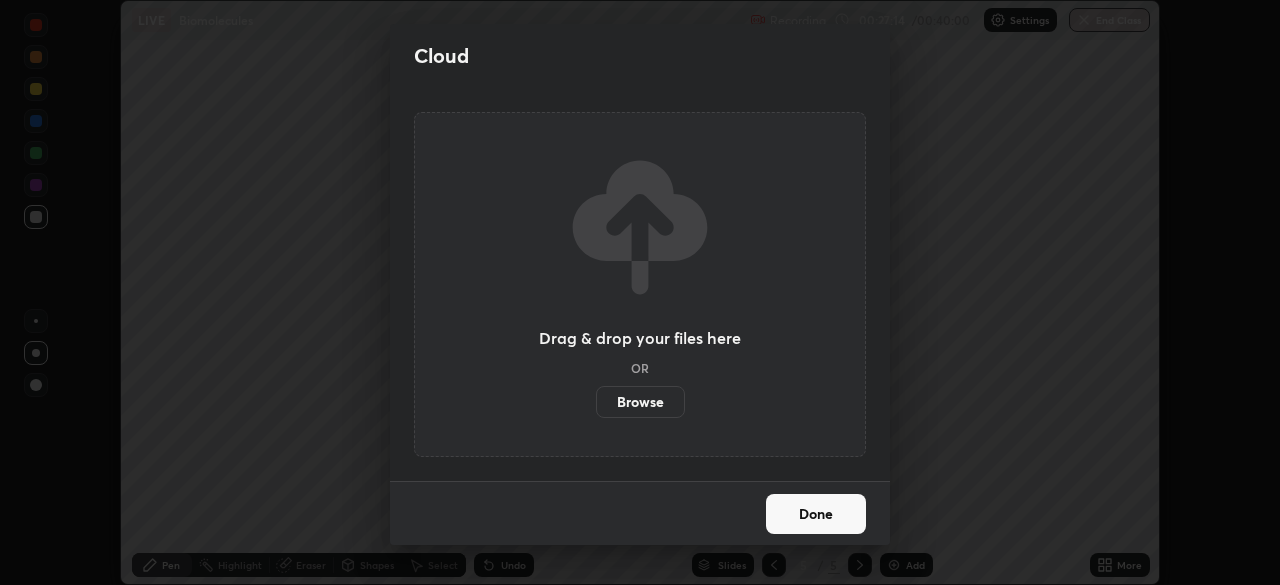 click on "Browse" at bounding box center [640, 402] 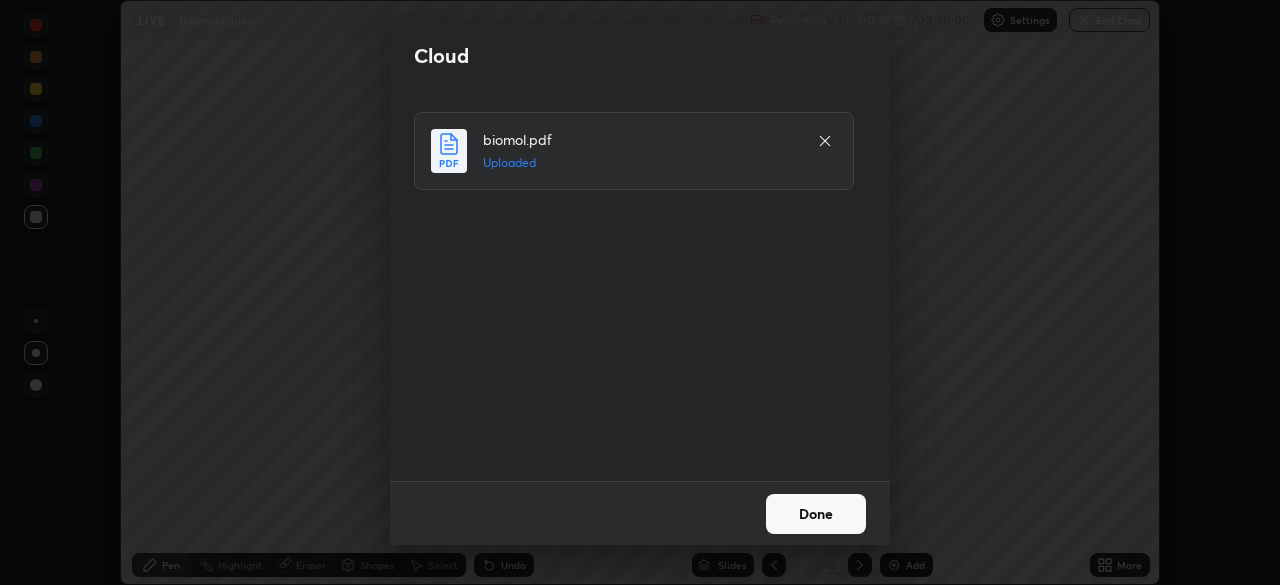 click on "Done" at bounding box center [816, 514] 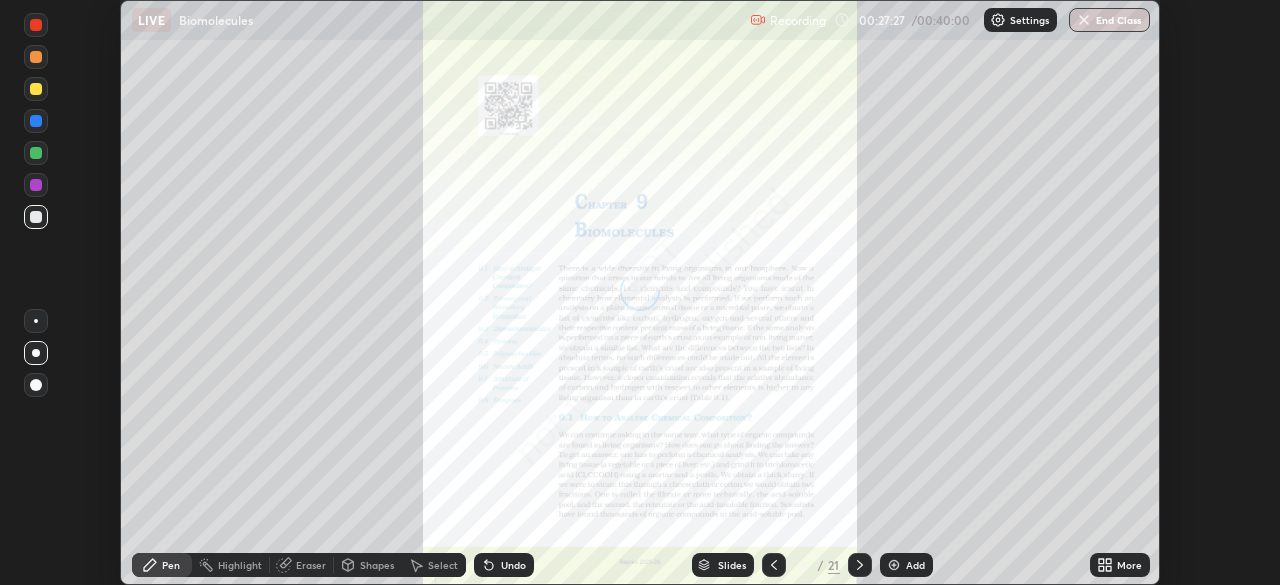click on "More" at bounding box center [1129, 565] 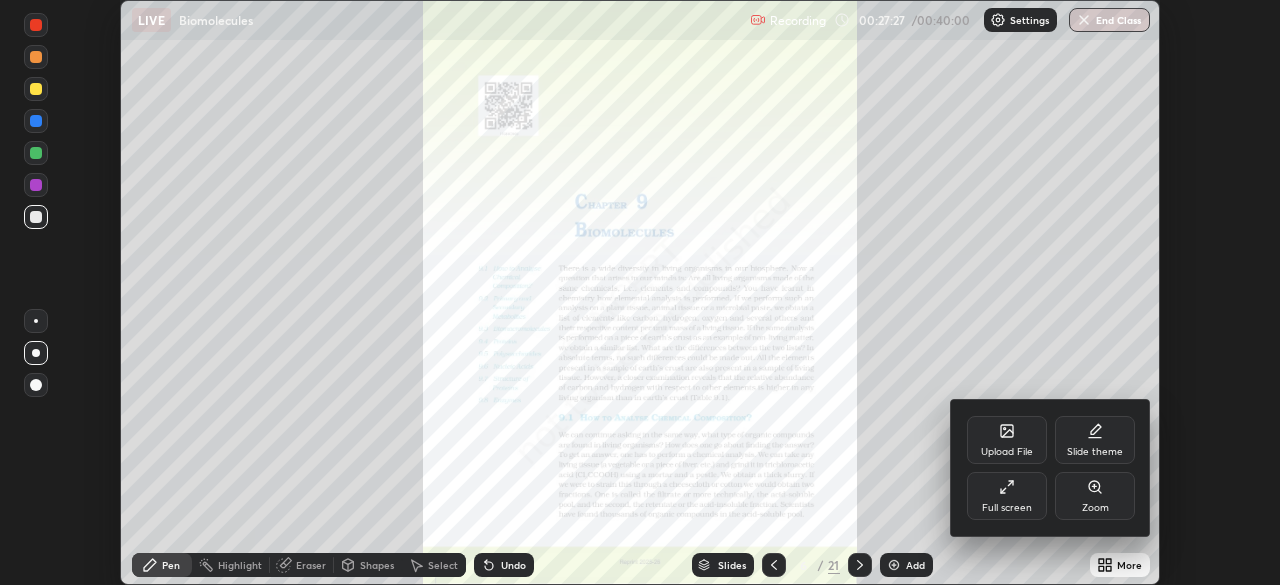 click on "Full screen" at bounding box center (1007, 508) 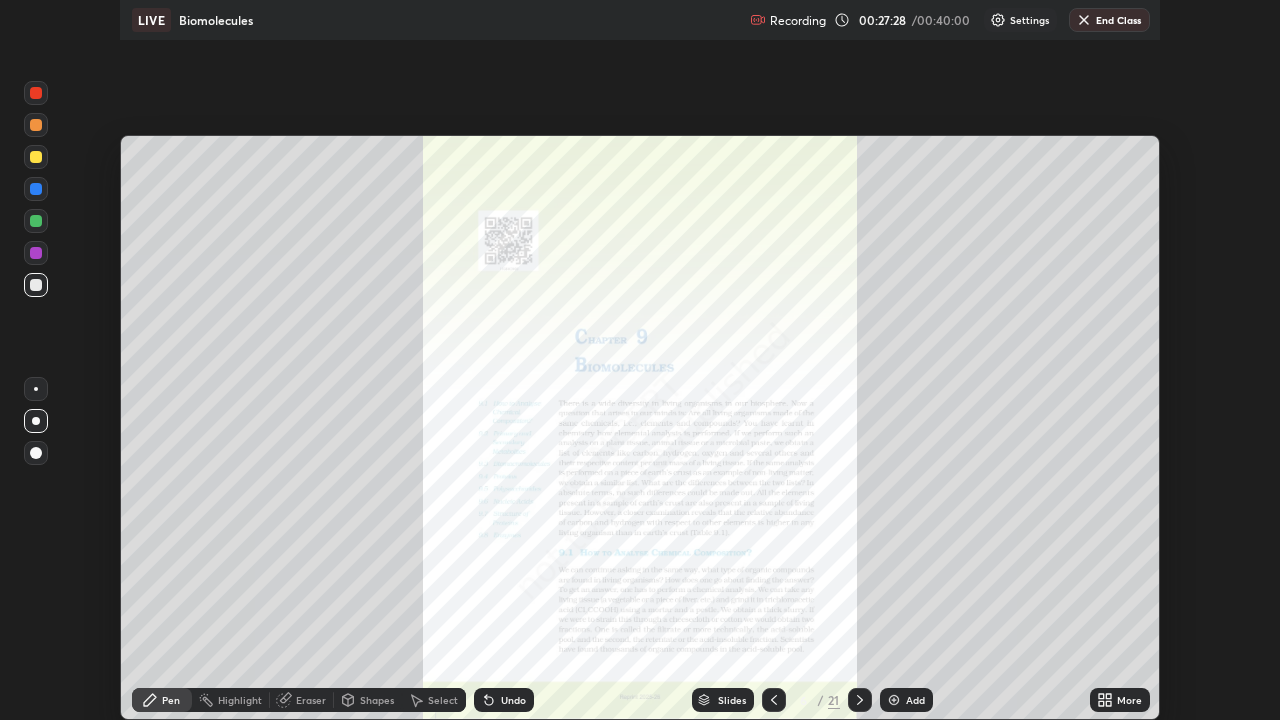scroll, scrollTop: 99280, scrollLeft: 98720, axis: both 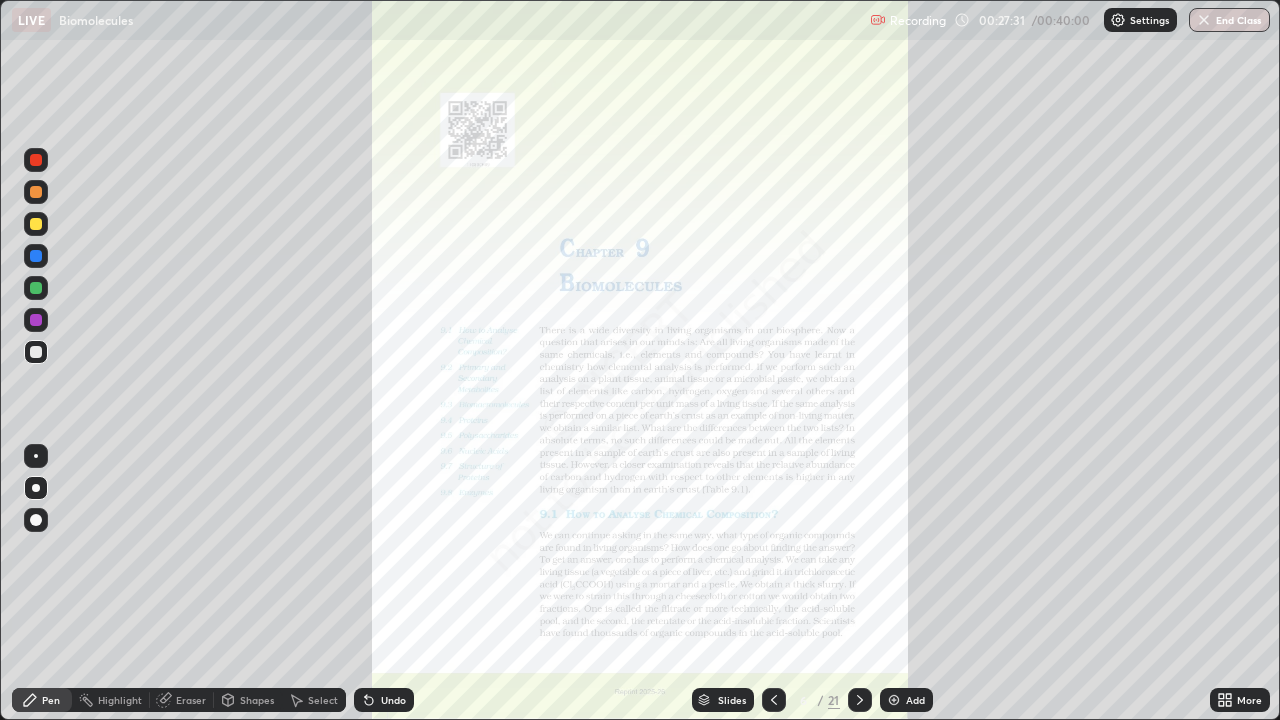 click at bounding box center (36, 160) 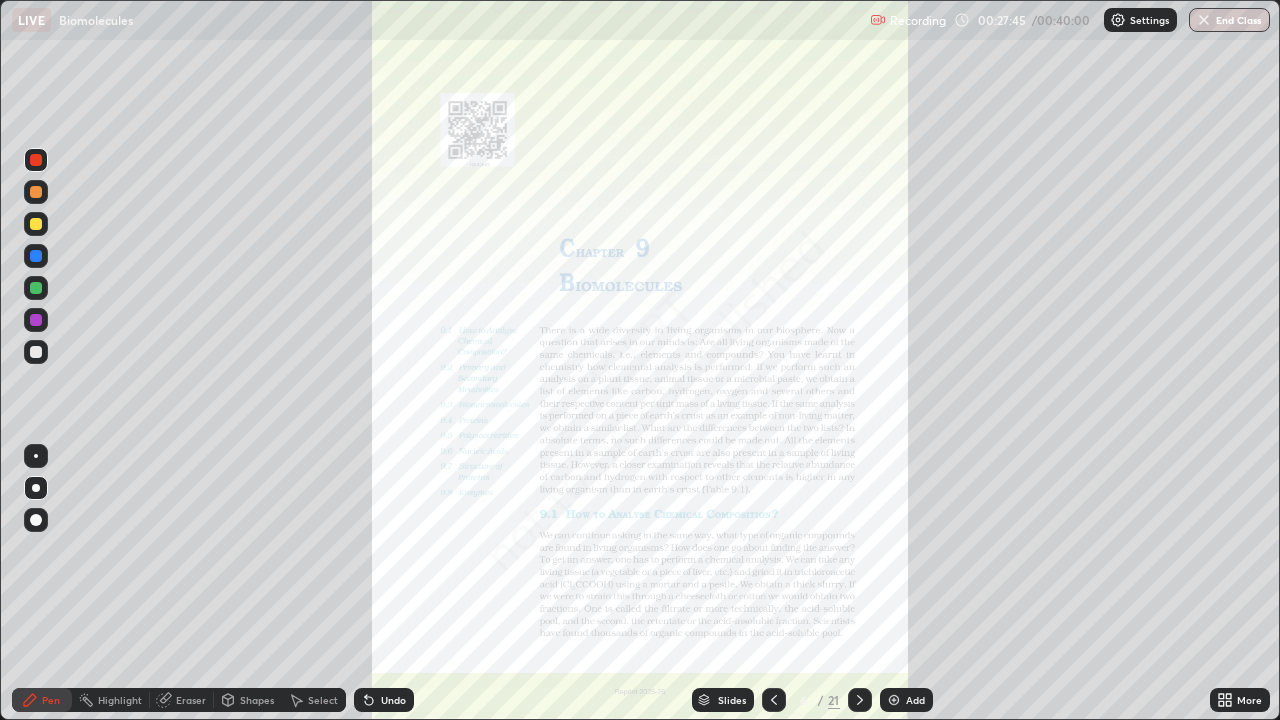 click 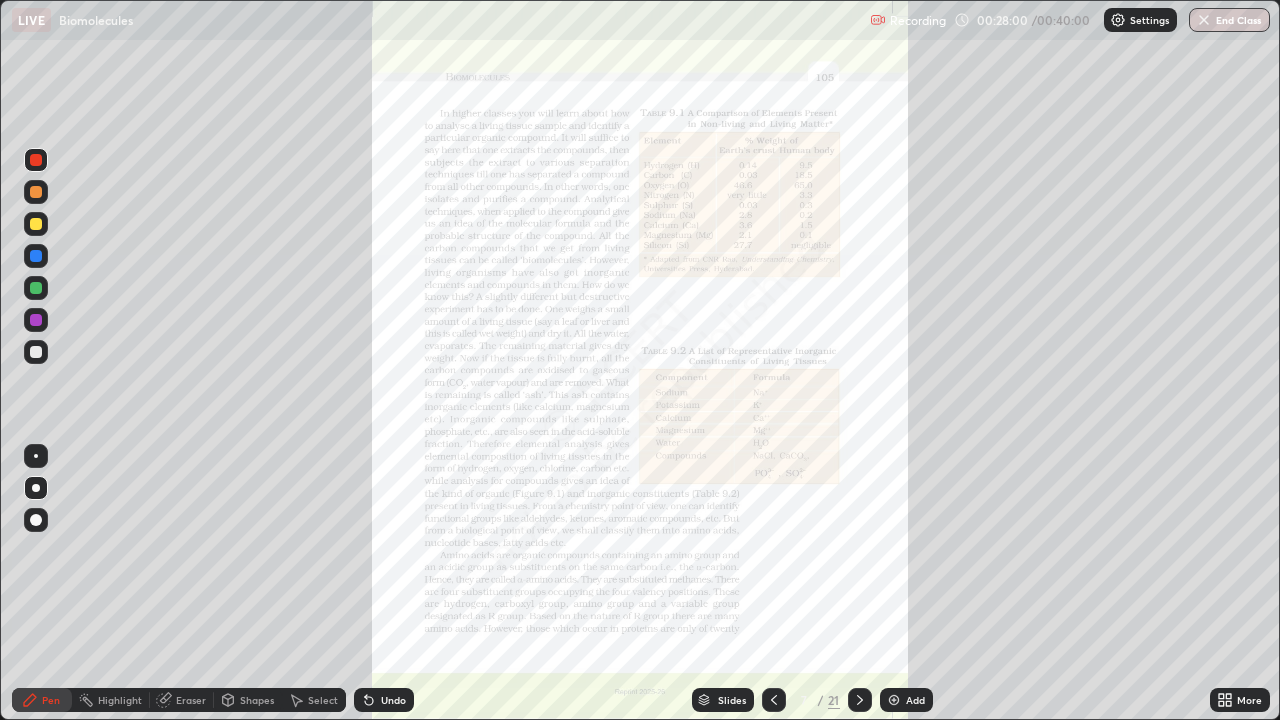 click 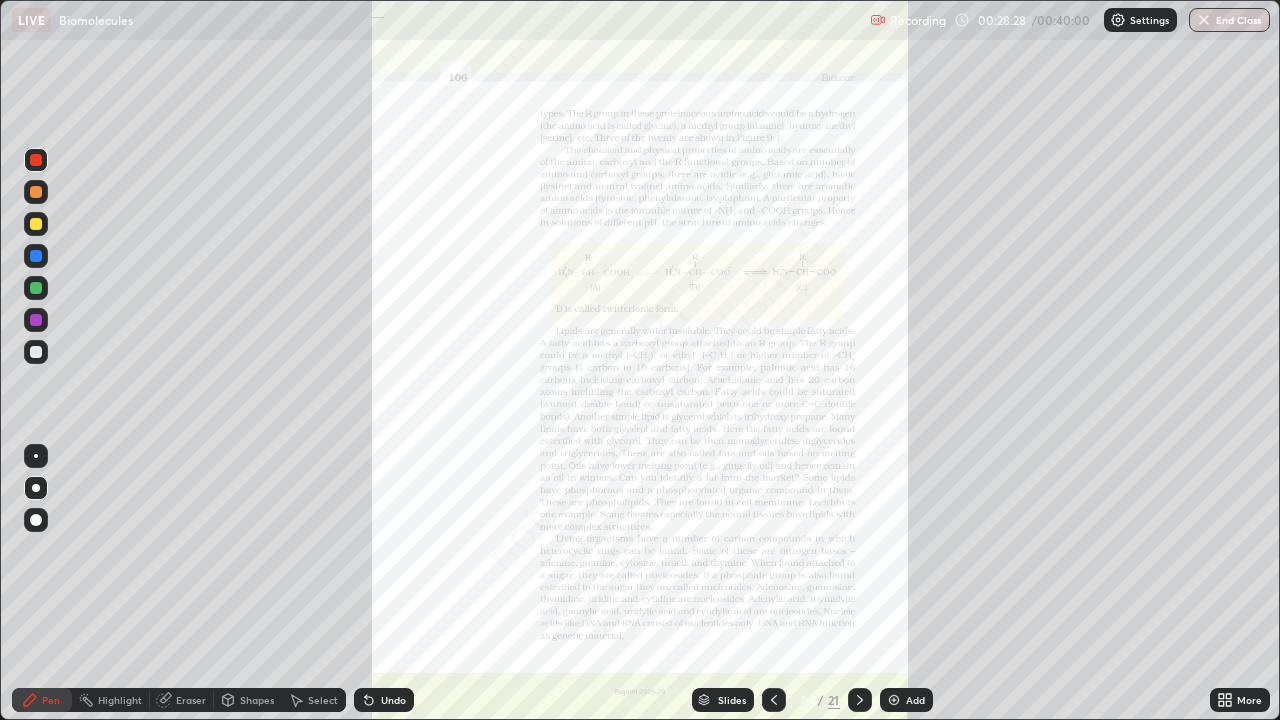 click 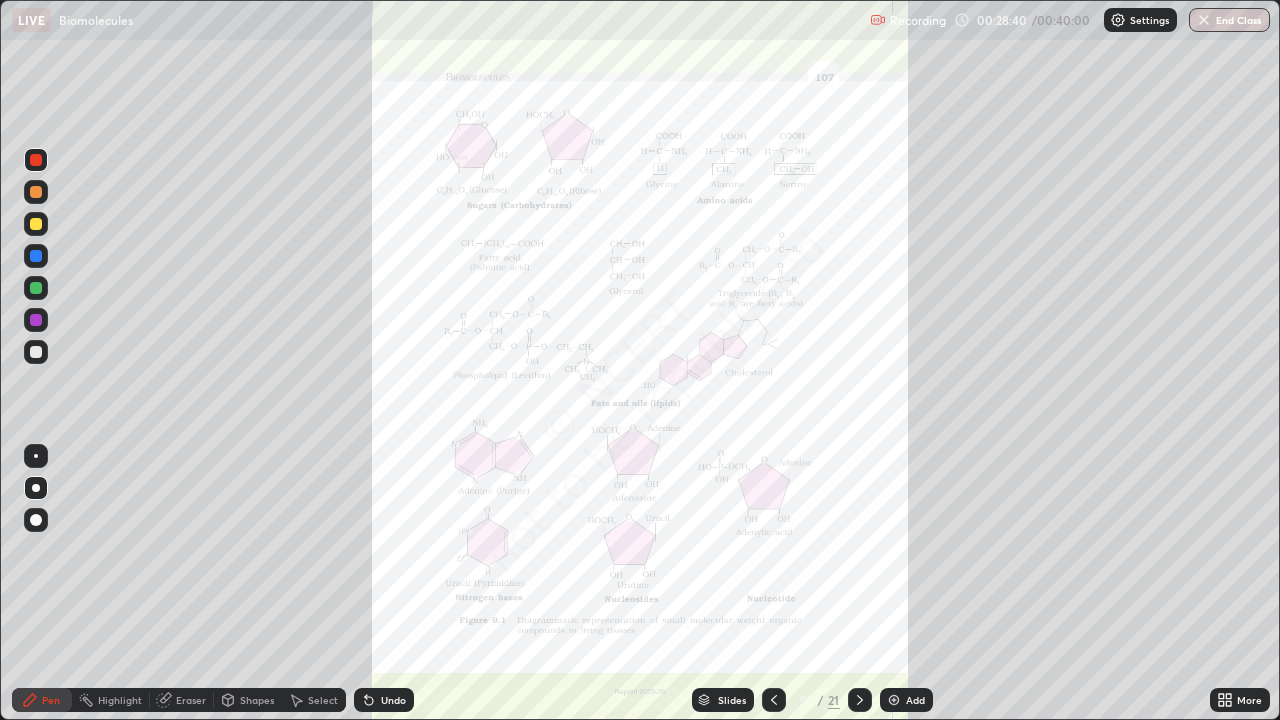 click 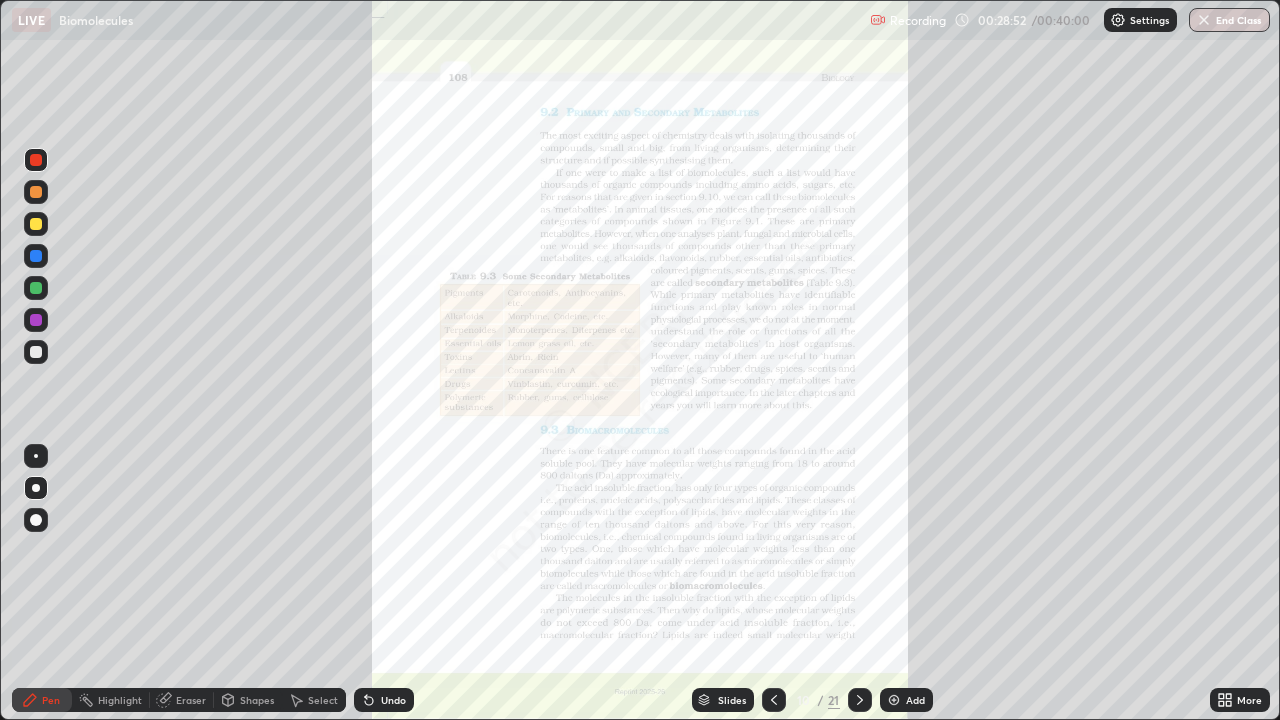 click 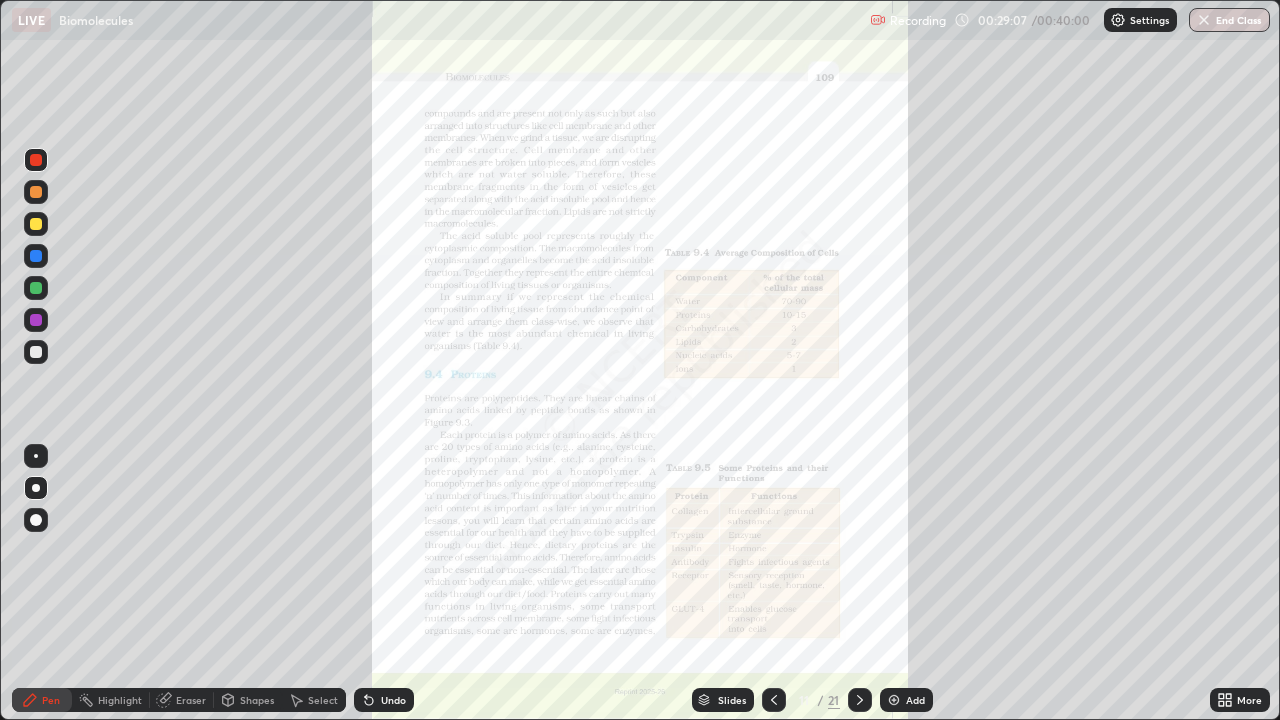 click 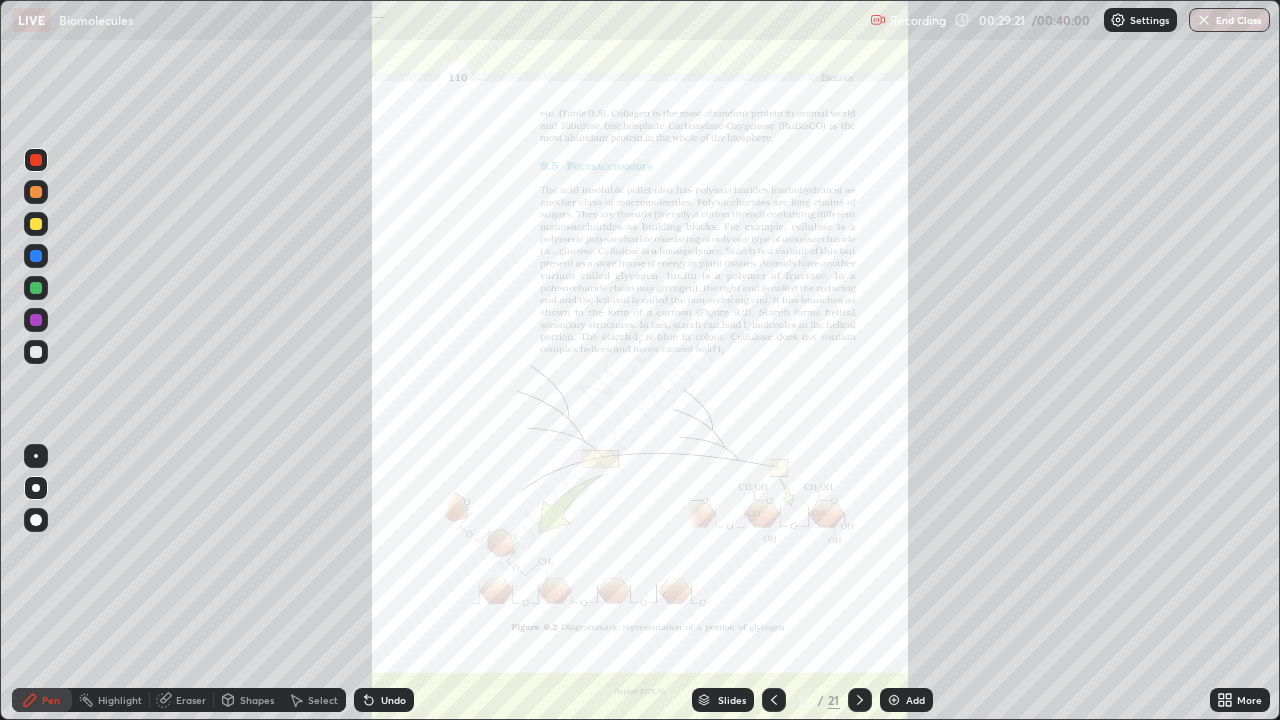 click 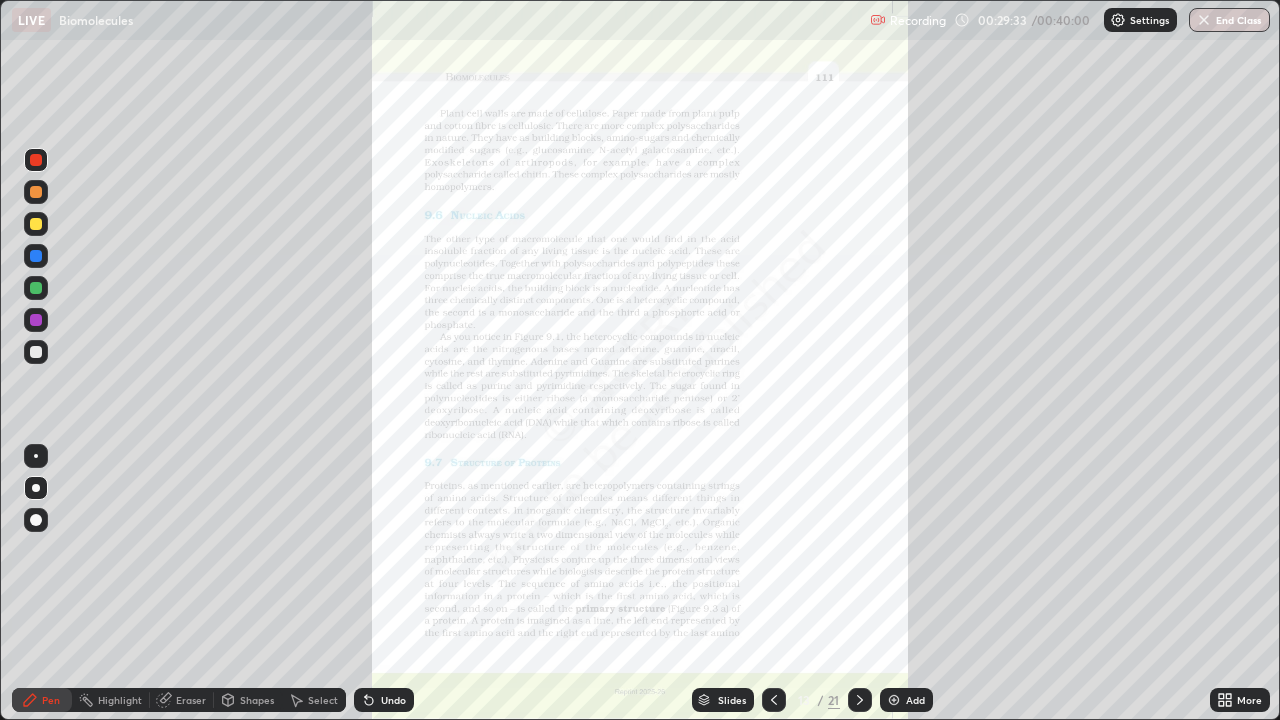 click 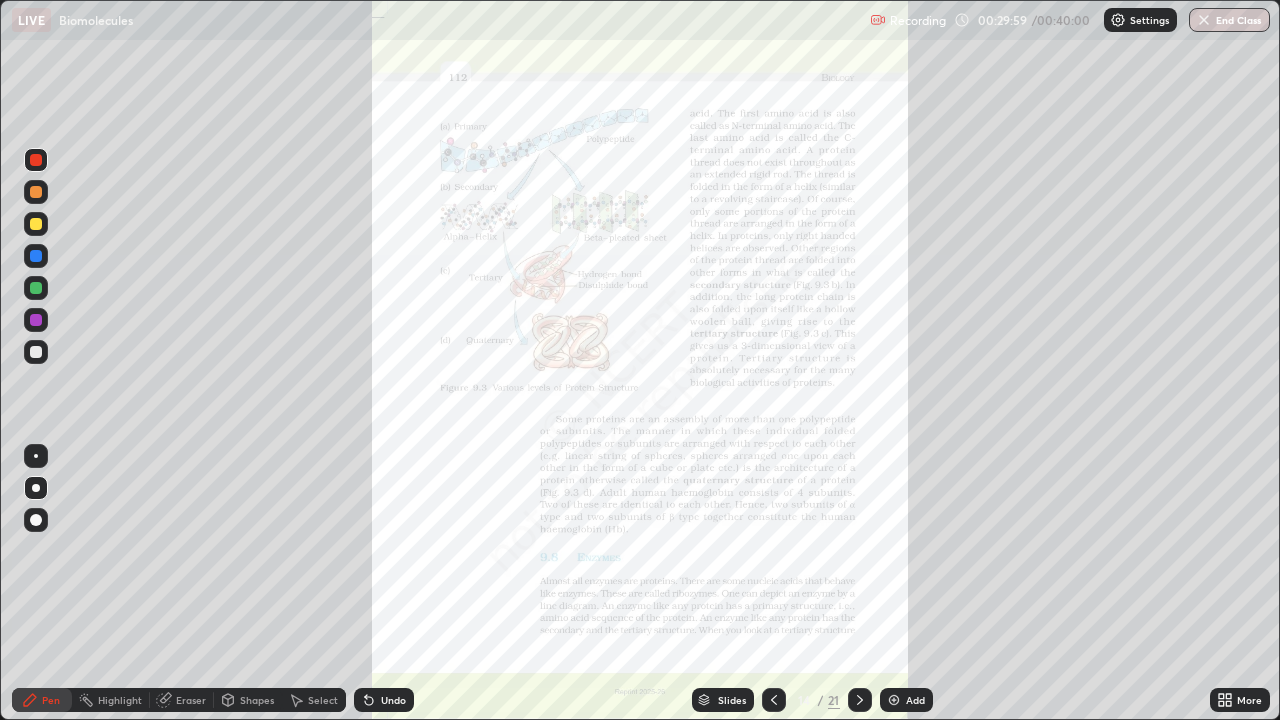 click 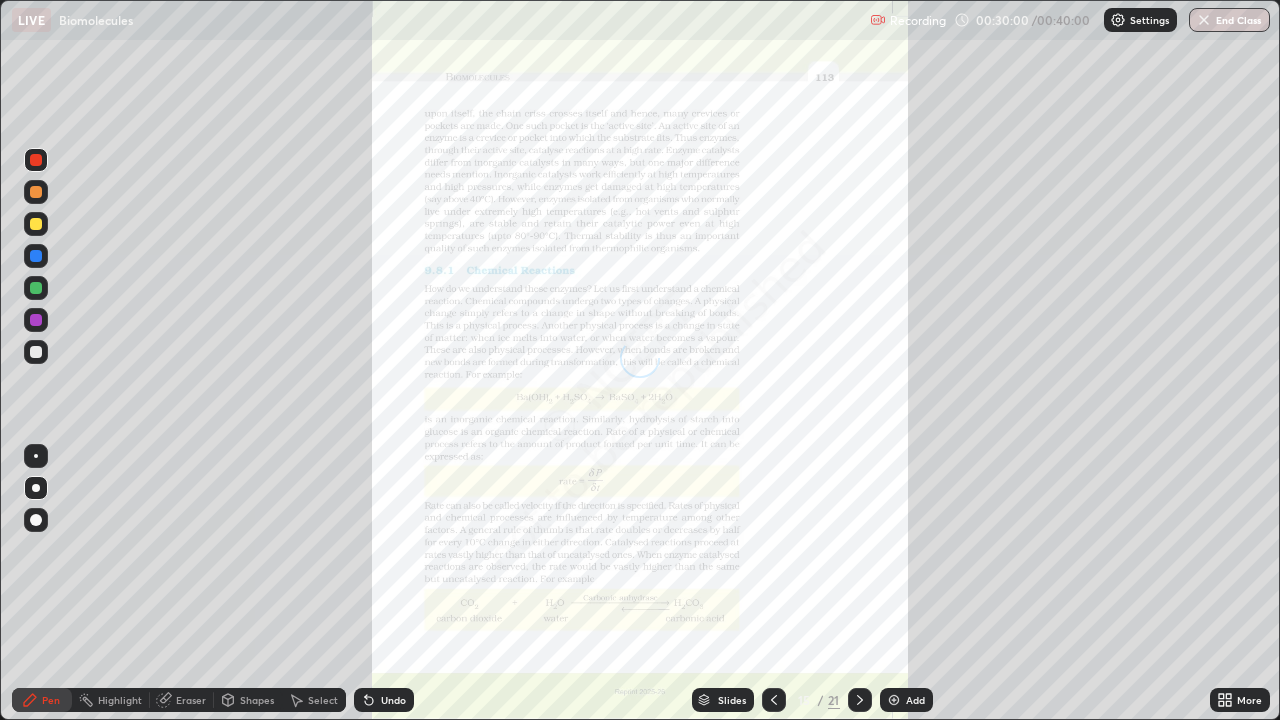 click 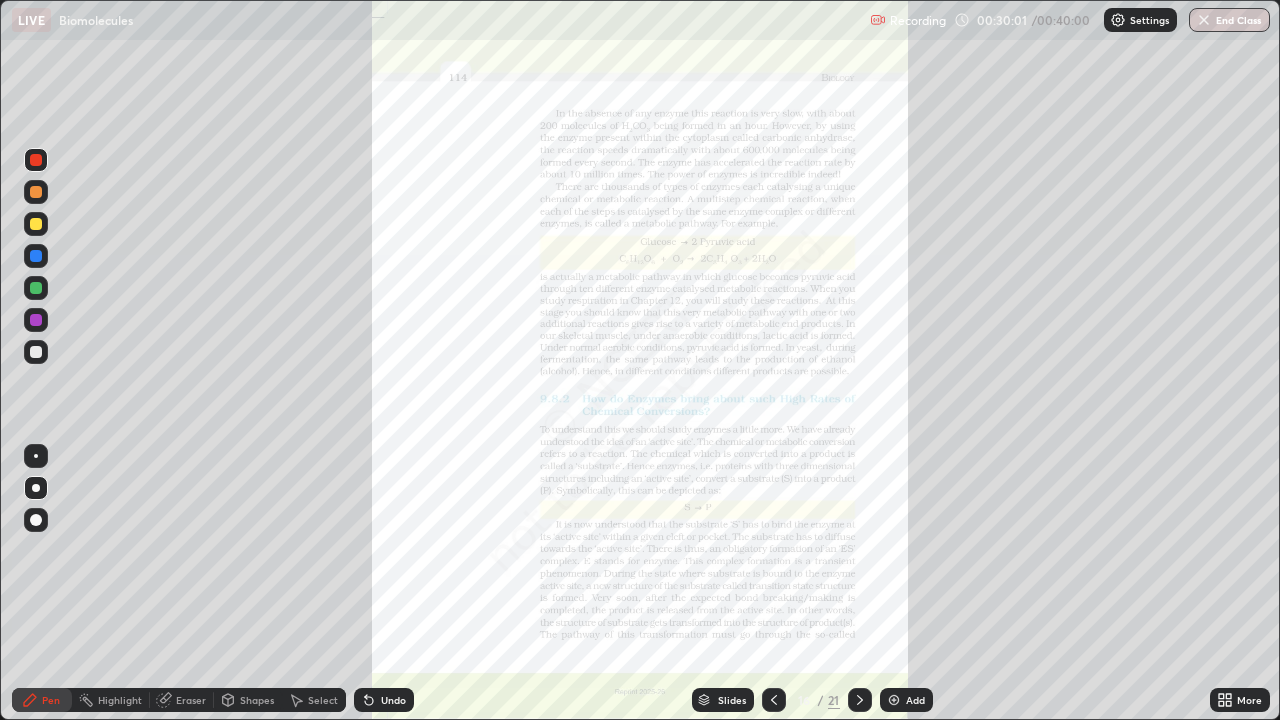 click 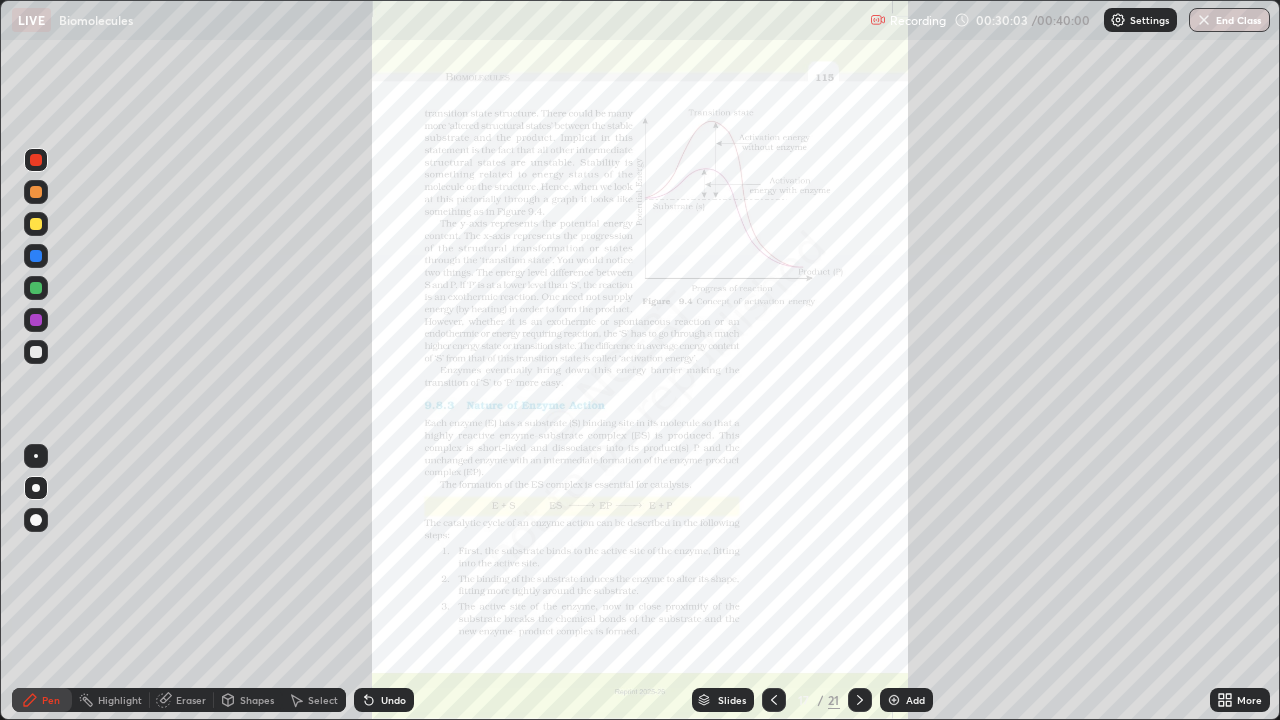 click 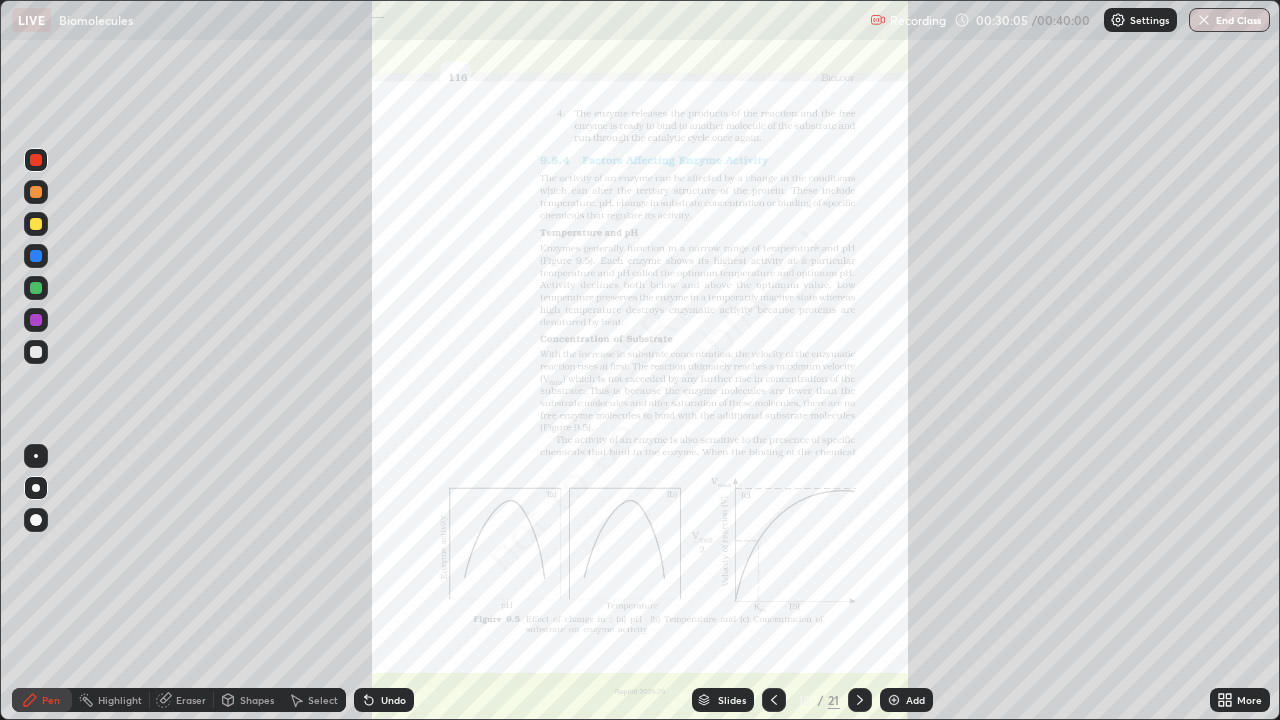 click 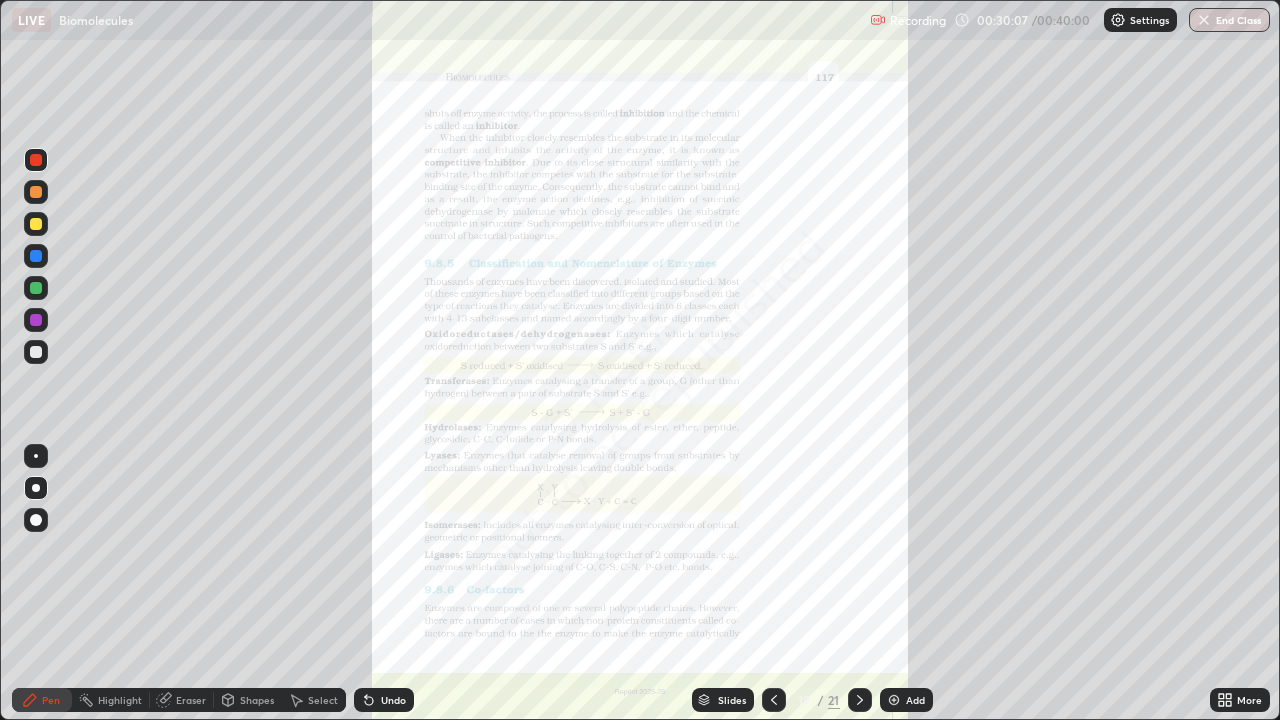 click at bounding box center [860, 700] 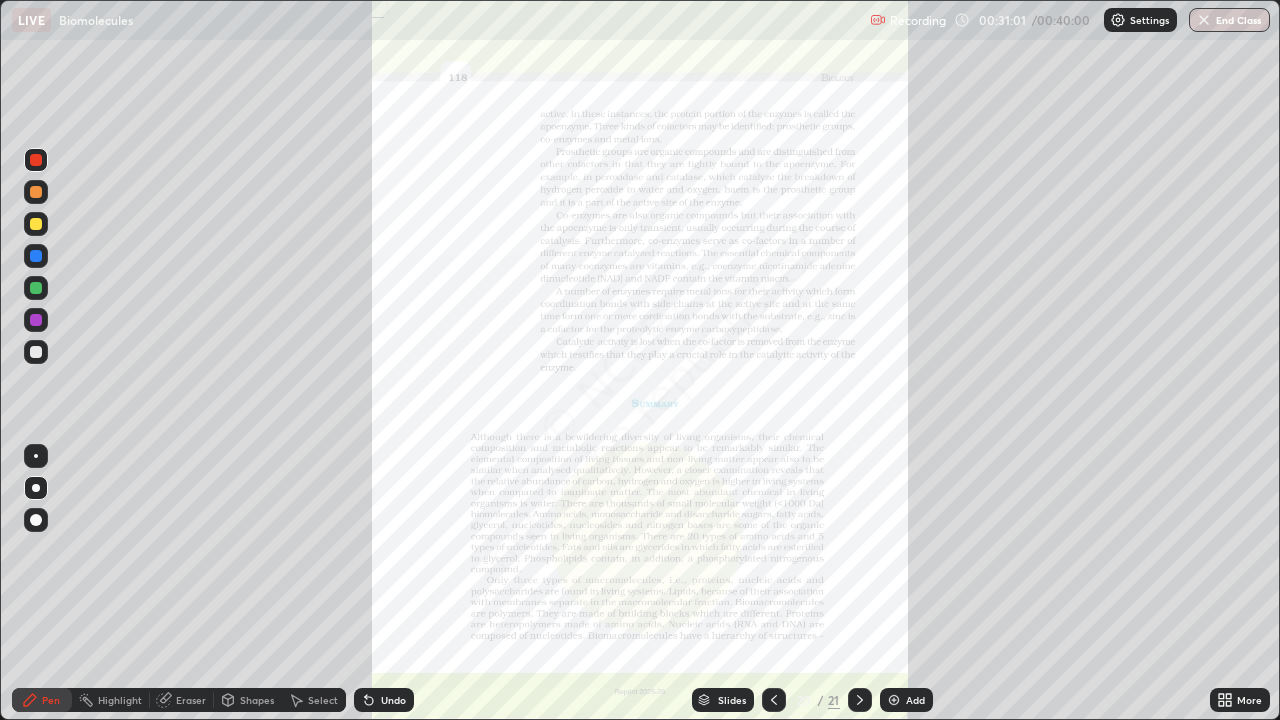 click 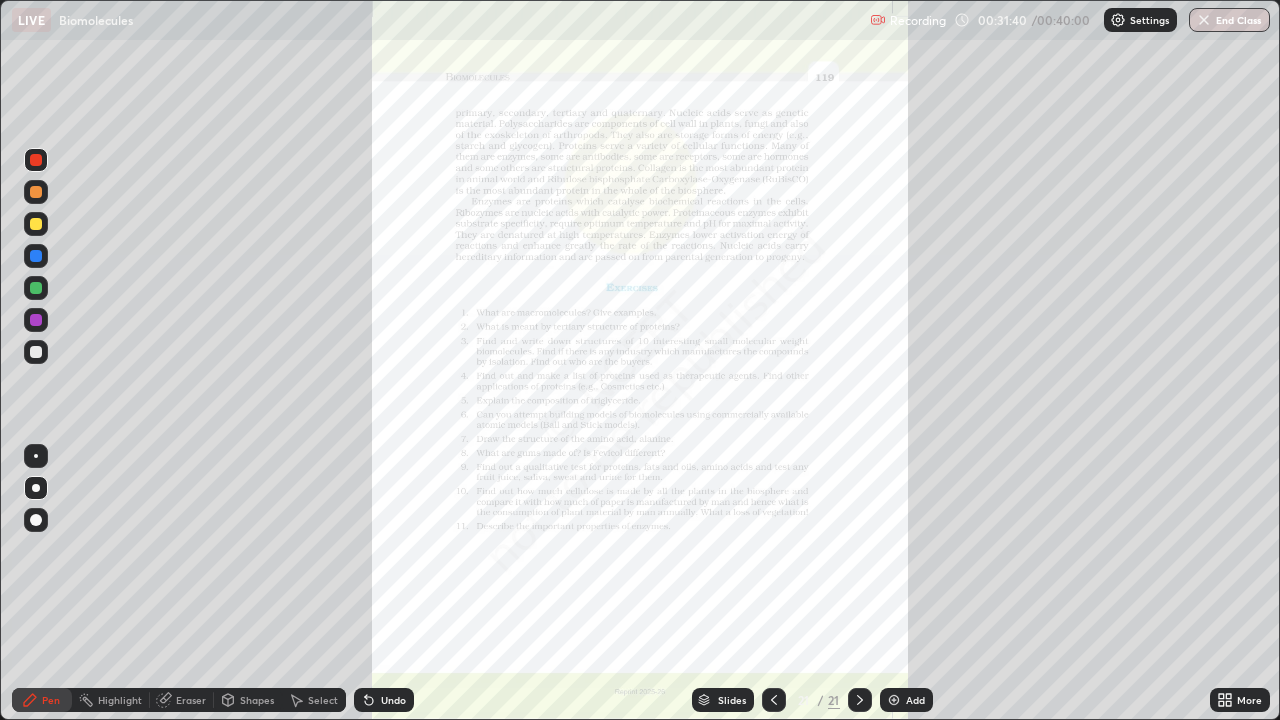 click on "End Class" at bounding box center [1229, 20] 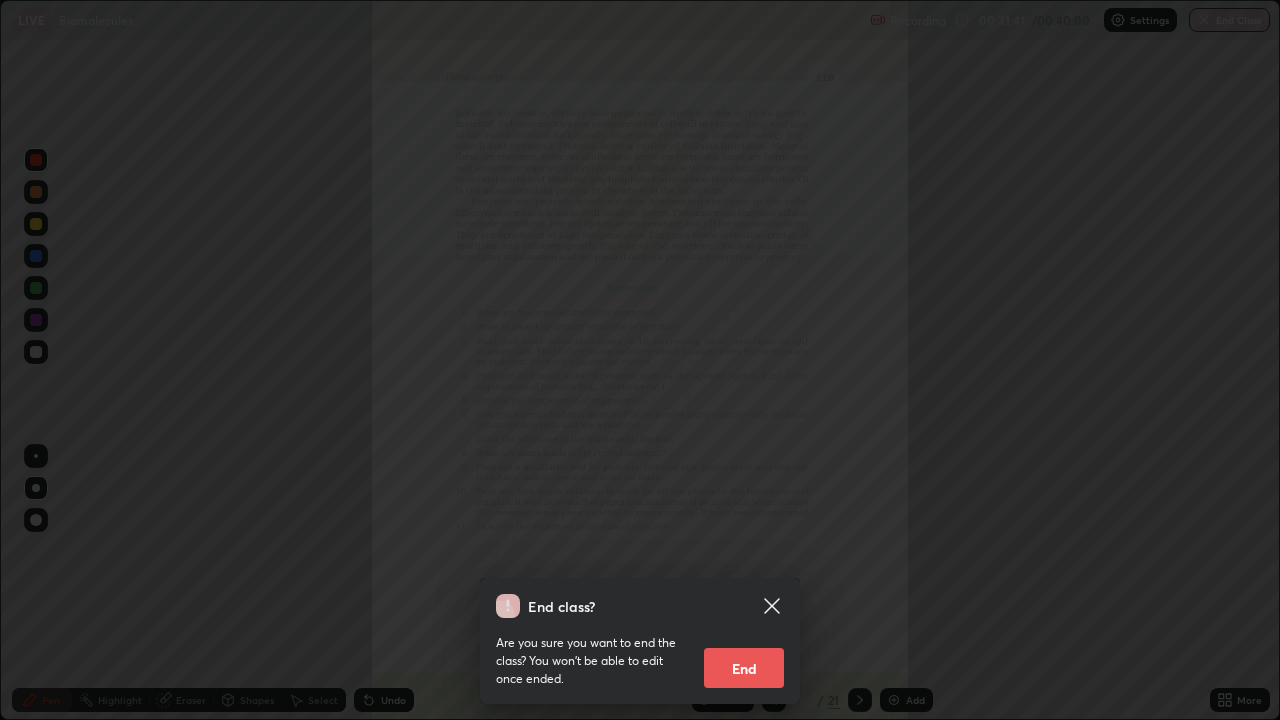 click on "End" at bounding box center (744, 668) 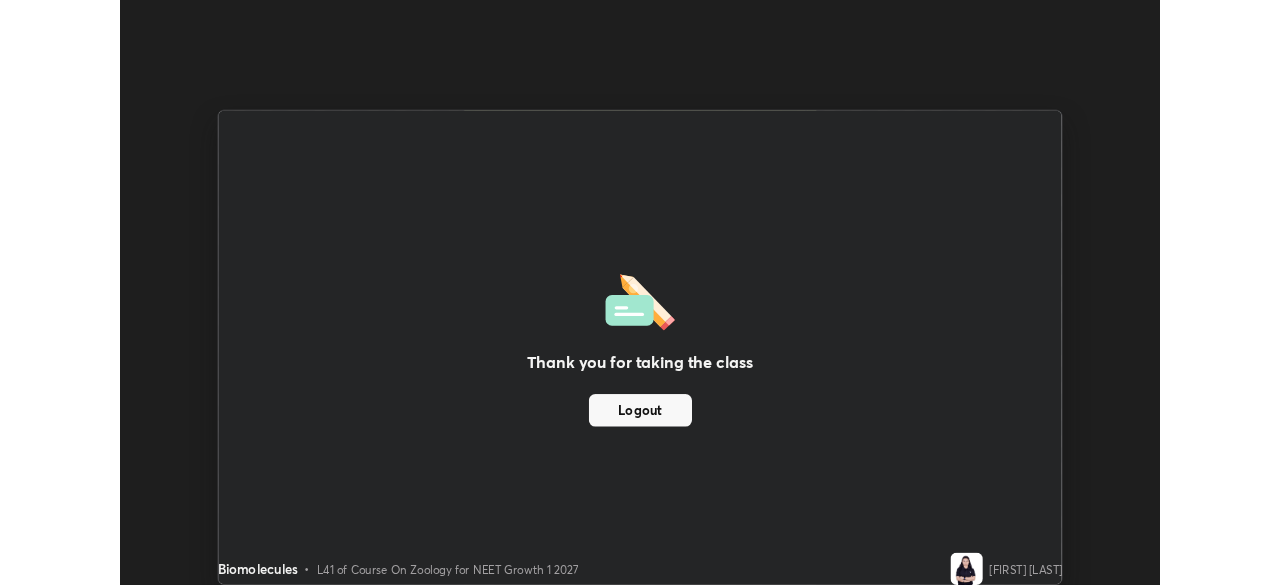 scroll, scrollTop: 585, scrollLeft: 1280, axis: both 